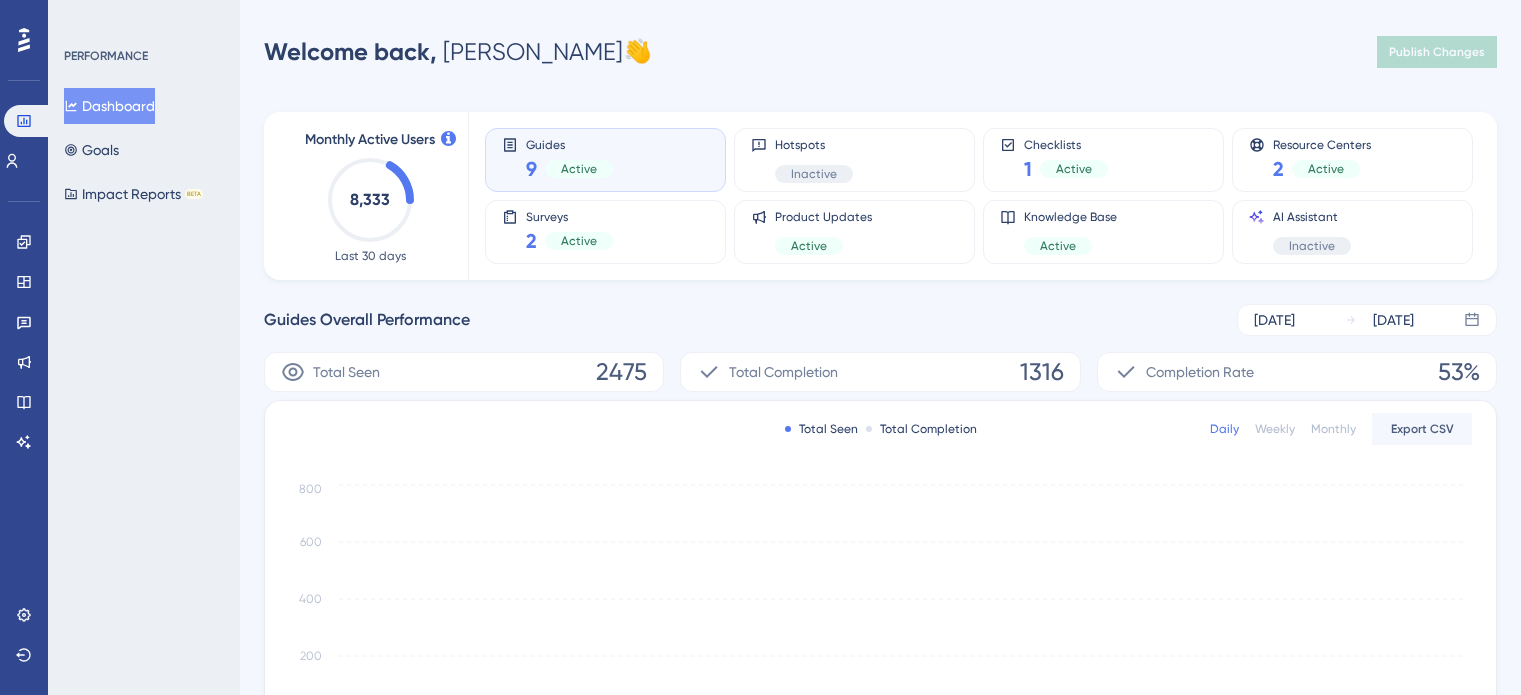 scroll, scrollTop: 0, scrollLeft: 0, axis: both 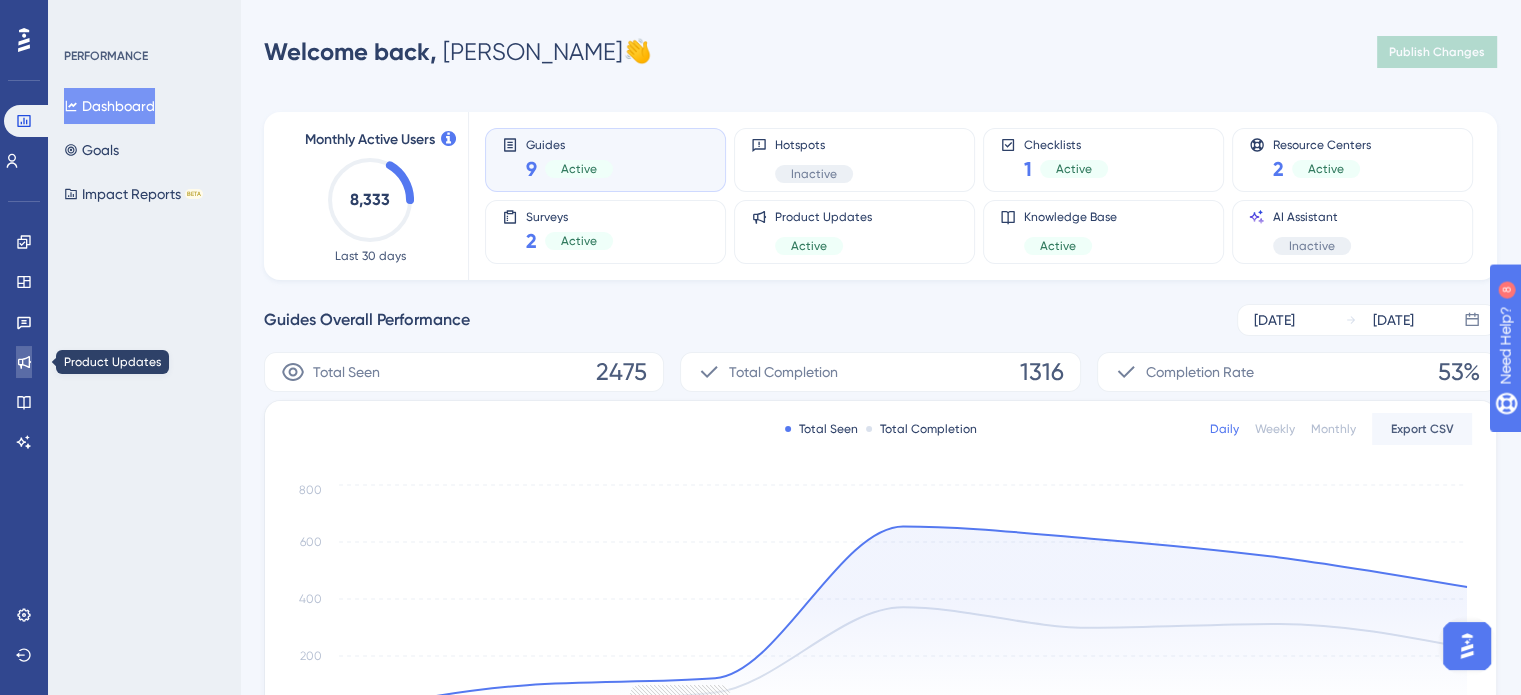 click at bounding box center [24, 362] 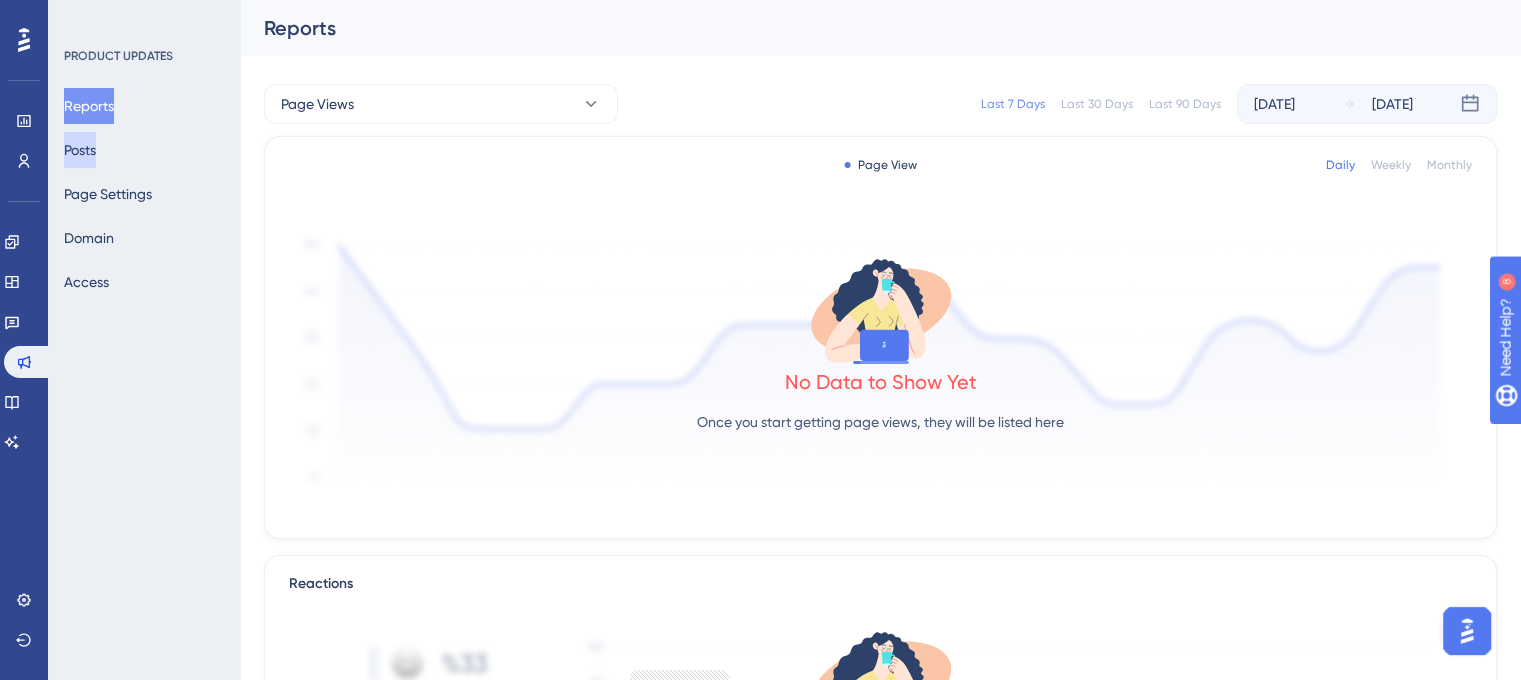 scroll, scrollTop: 0, scrollLeft: 0, axis: both 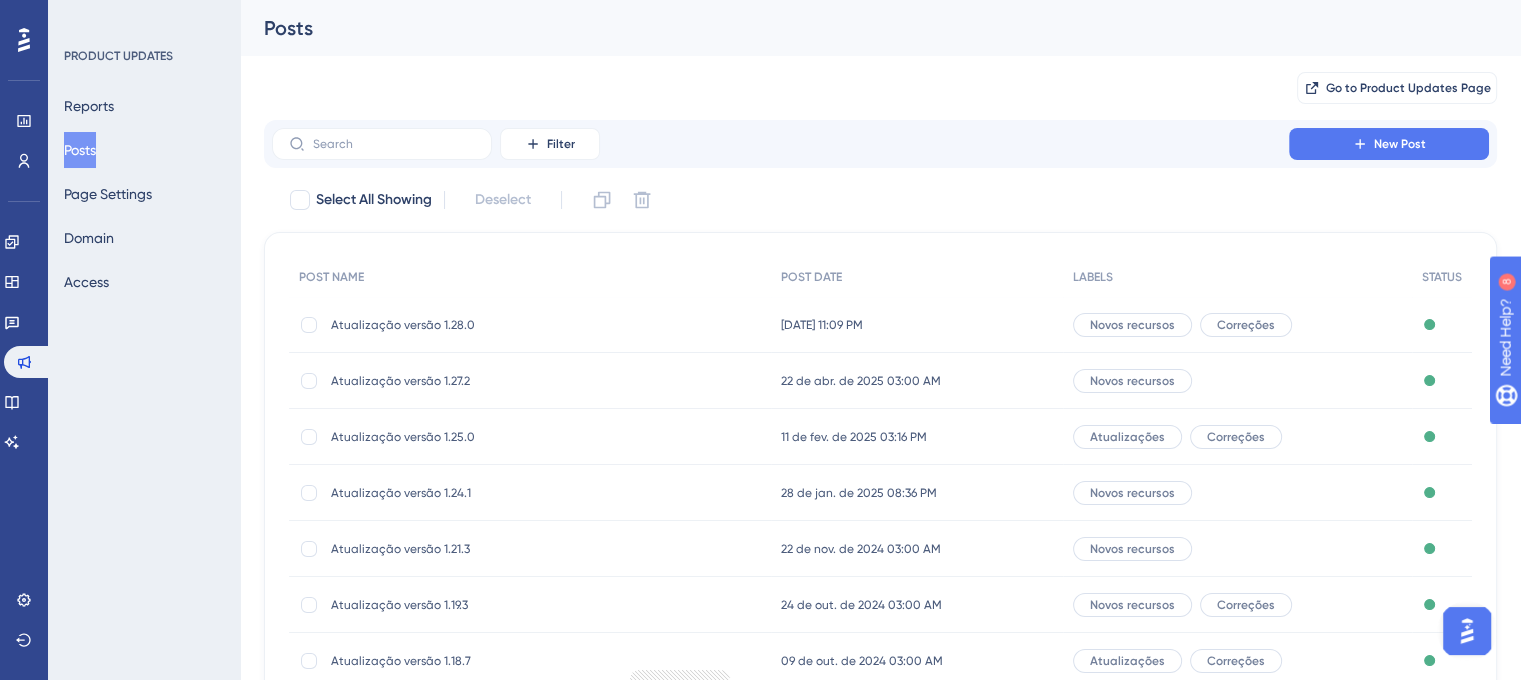 click on "Atualização versão 1.28.0" at bounding box center (491, 325) 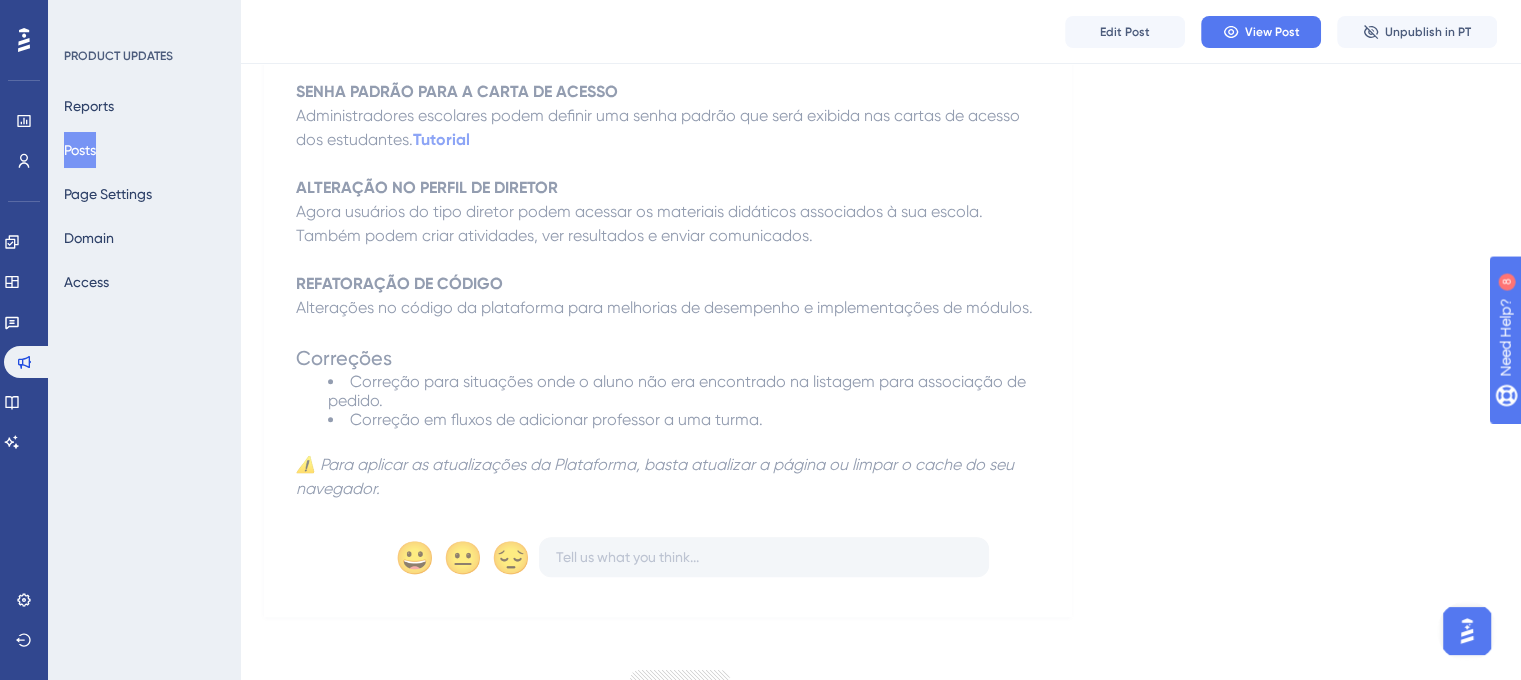 scroll, scrollTop: 936, scrollLeft: 0, axis: vertical 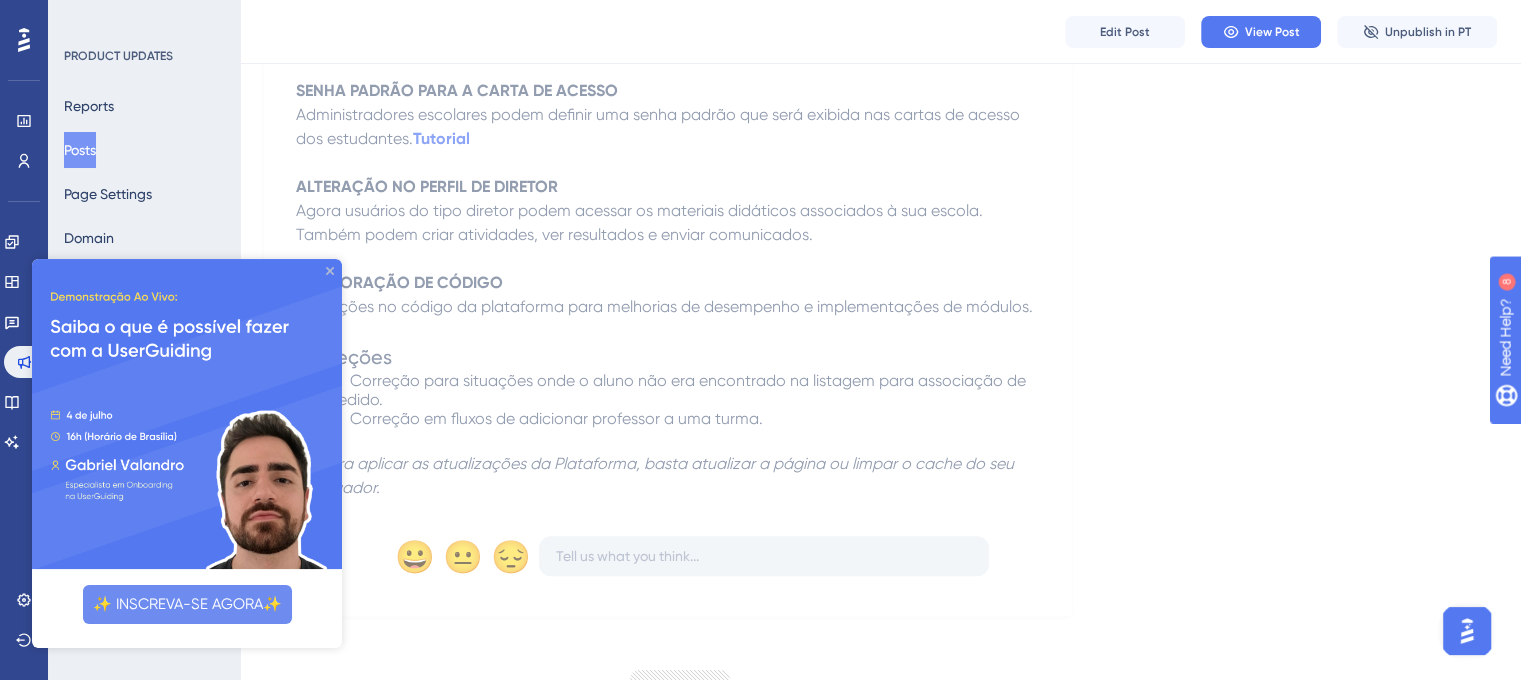 click 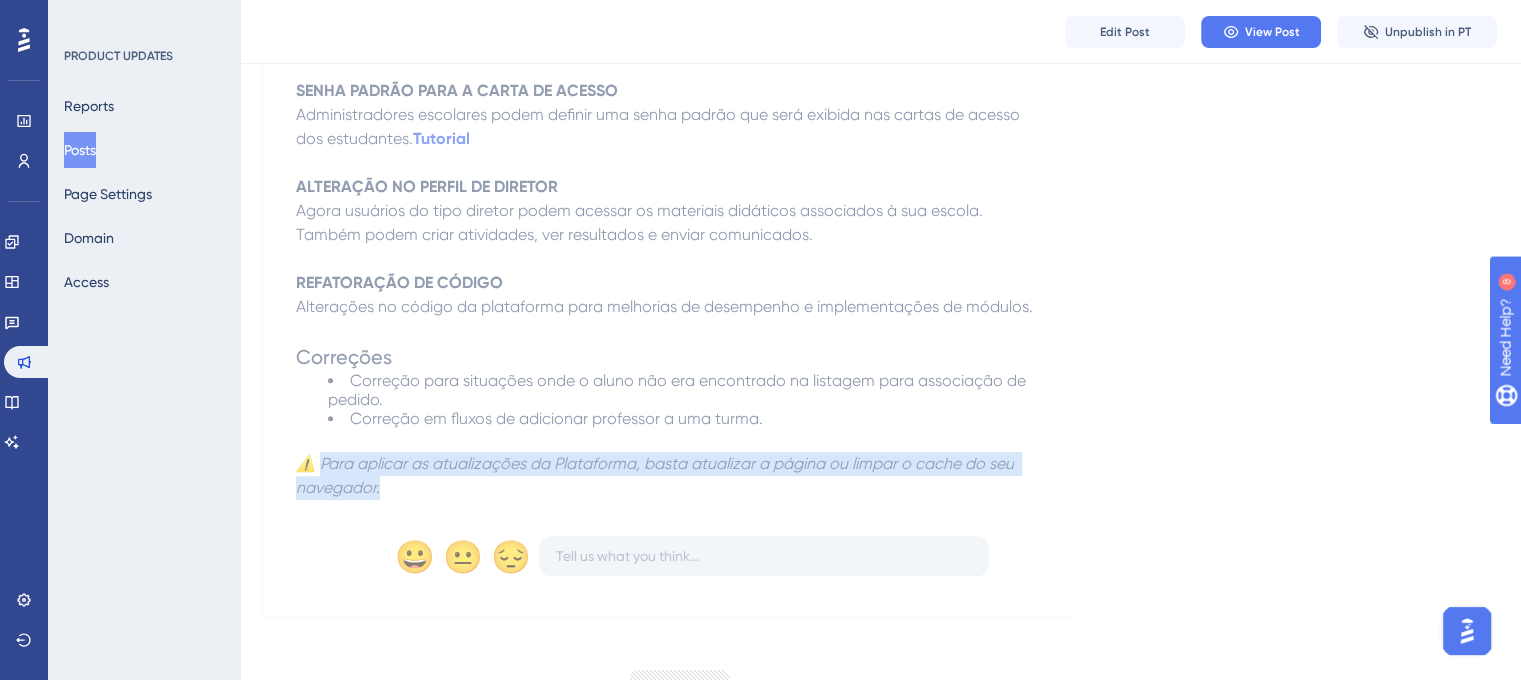 drag, startPoint x: 324, startPoint y: 458, endPoint x: 423, endPoint y: 493, distance: 105.00476 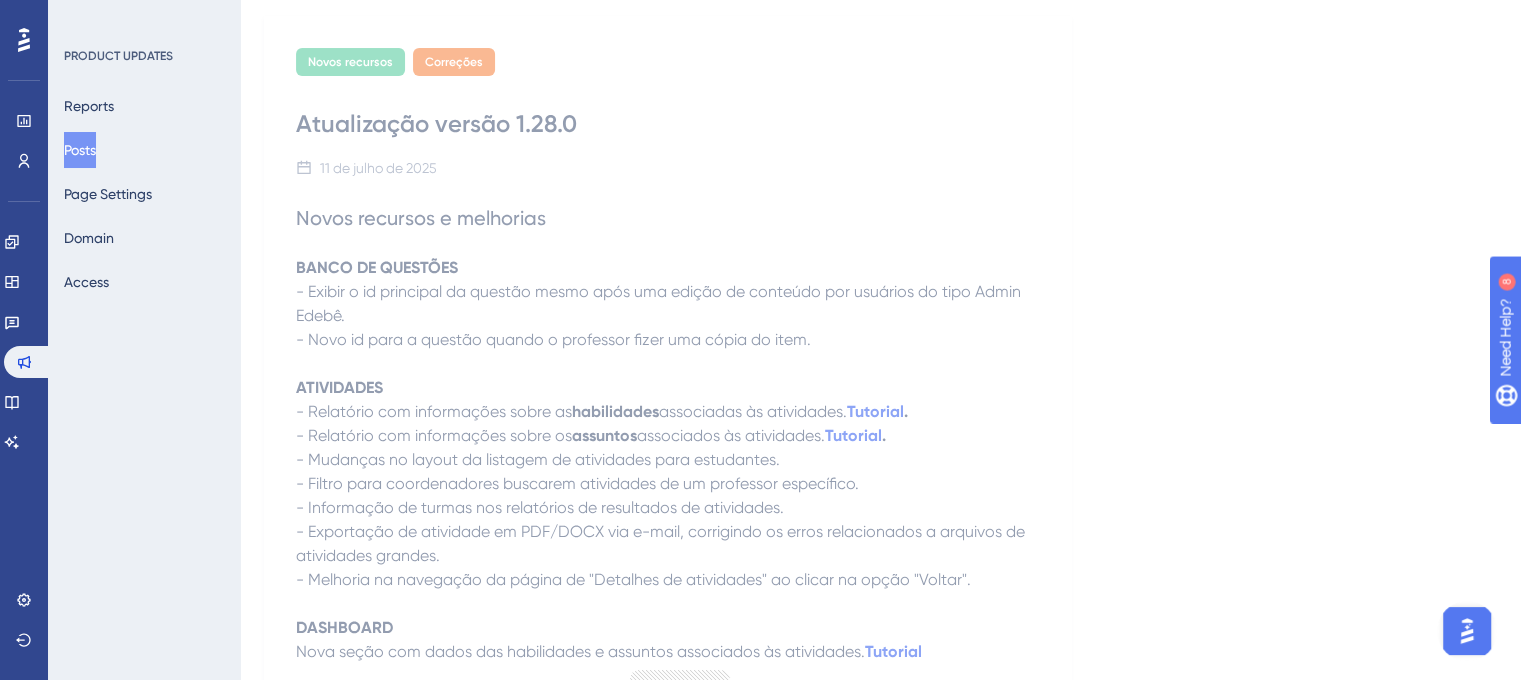 scroll, scrollTop: 200, scrollLeft: 0, axis: vertical 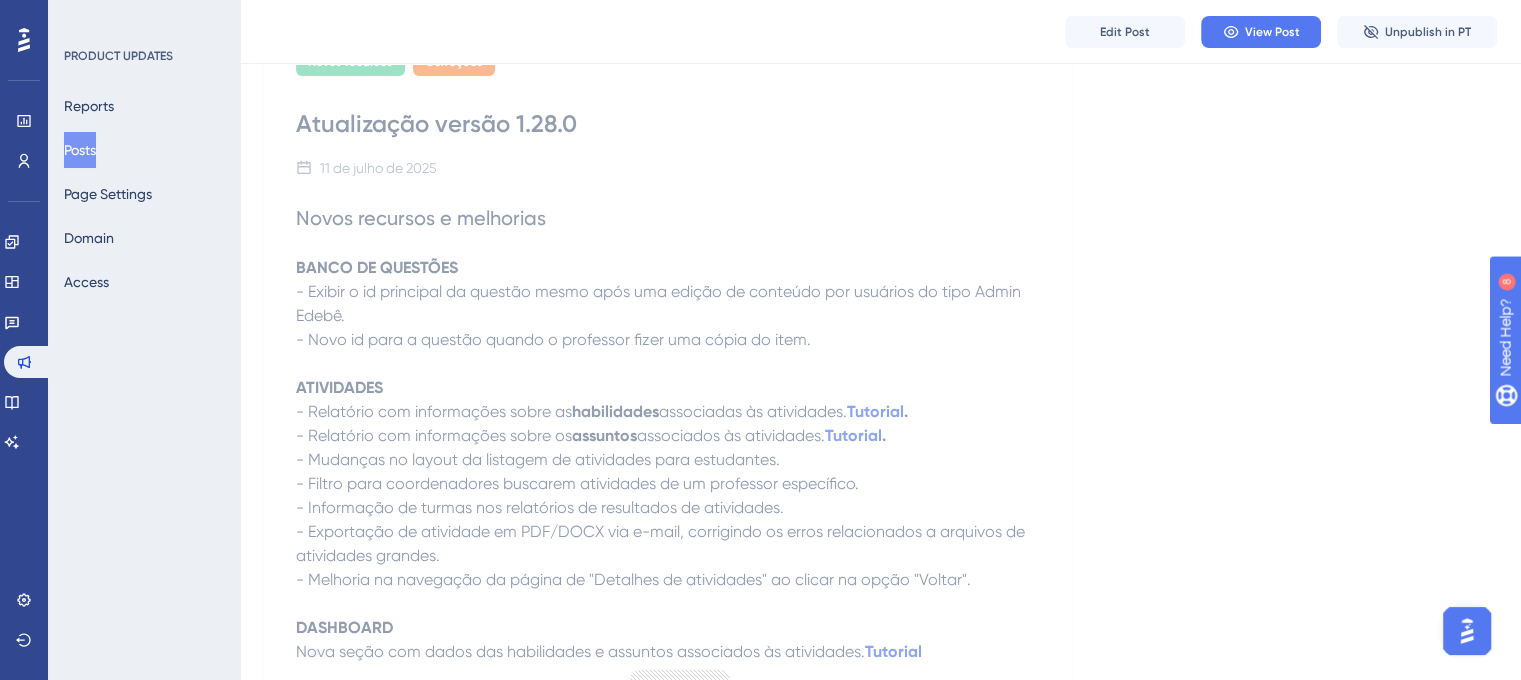 click on "Atualização versão 1.28.0" at bounding box center (668, 124) 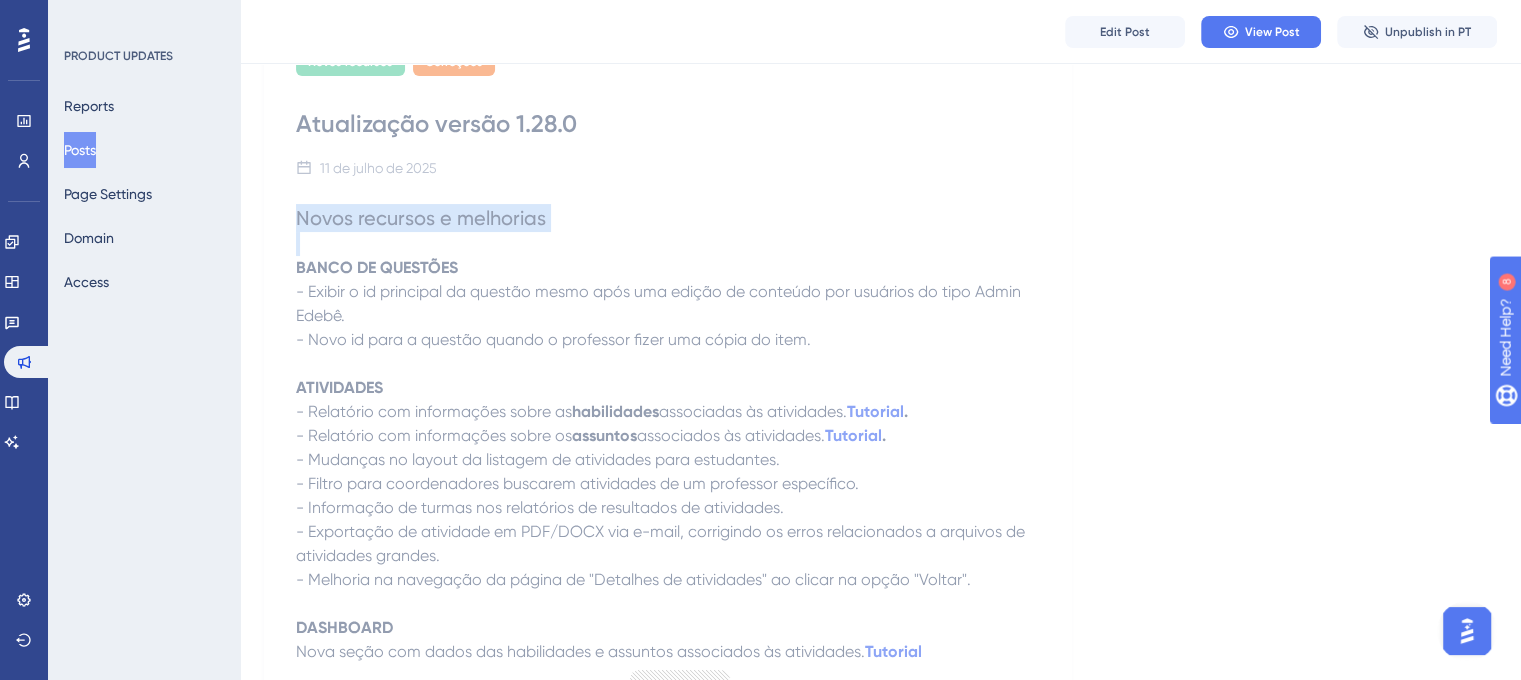 drag, startPoint x: 307, startPoint y: 217, endPoint x: 568, endPoint y: 242, distance: 262.19458 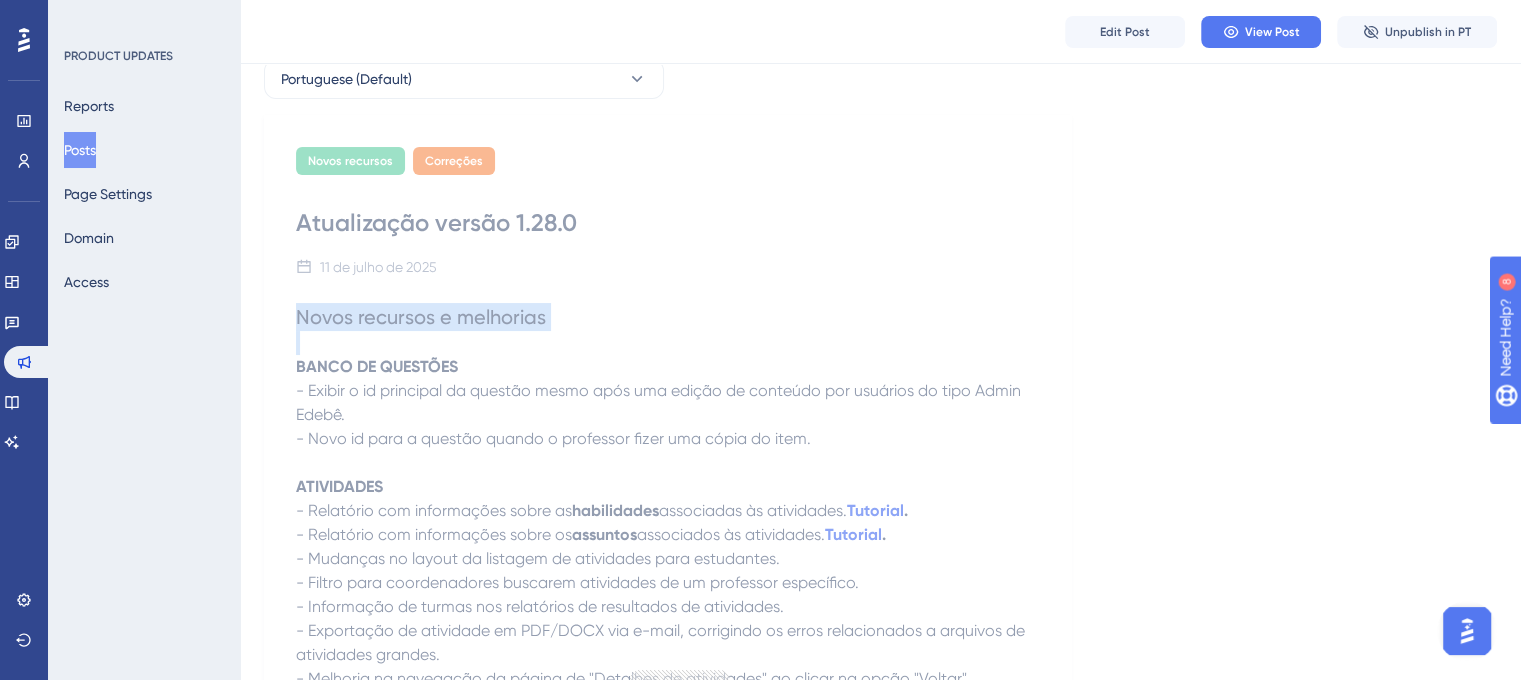 scroll, scrollTop: 0, scrollLeft: 0, axis: both 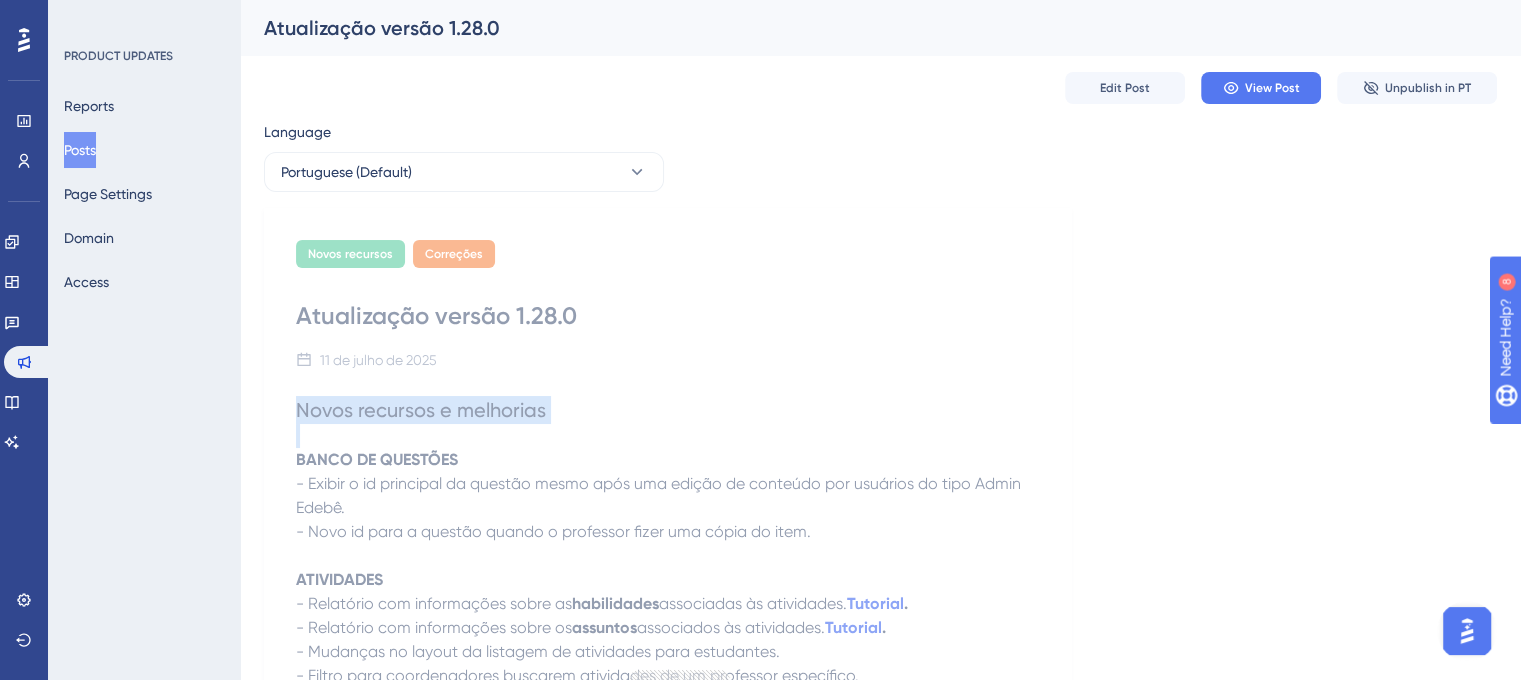 click on "Posts" at bounding box center [80, 150] 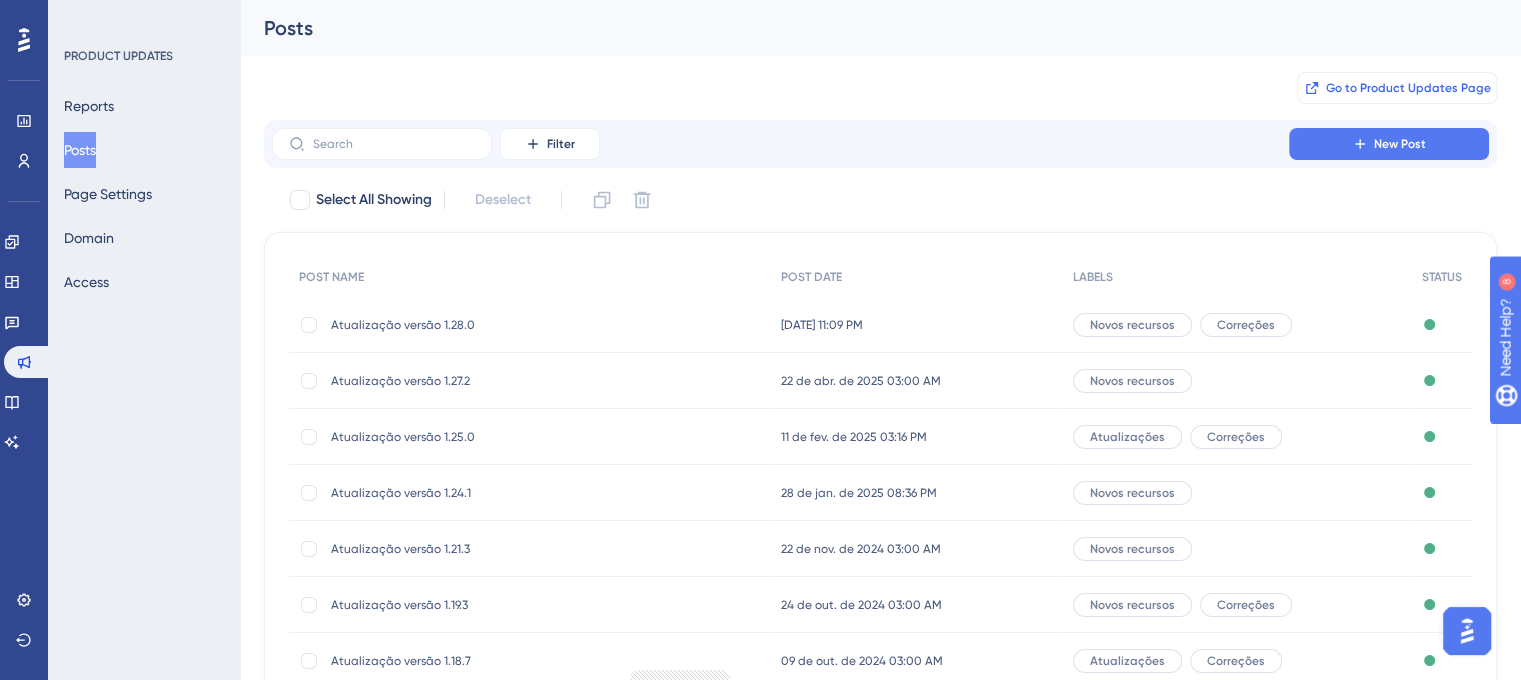 click on "Go to Product Updates Page" at bounding box center [1408, 88] 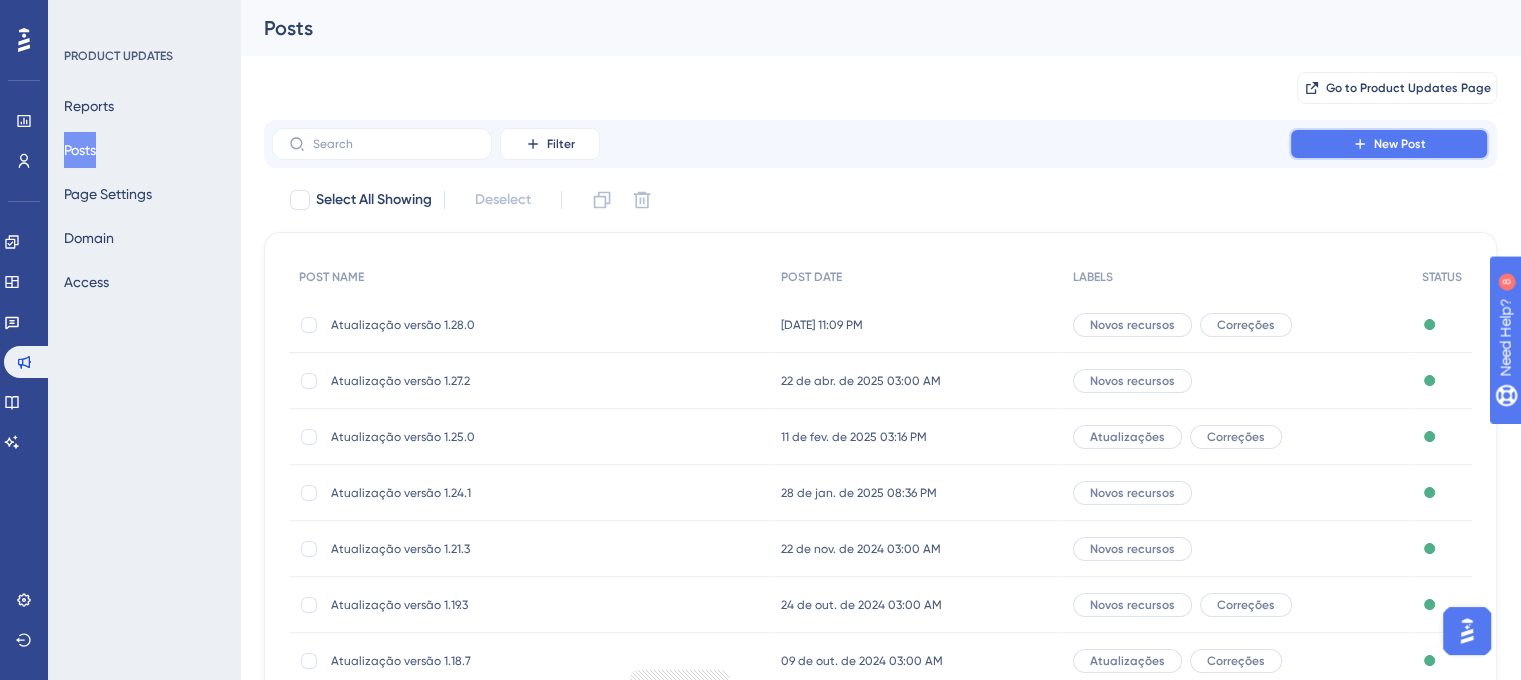 click on "New Post" at bounding box center (1389, 144) 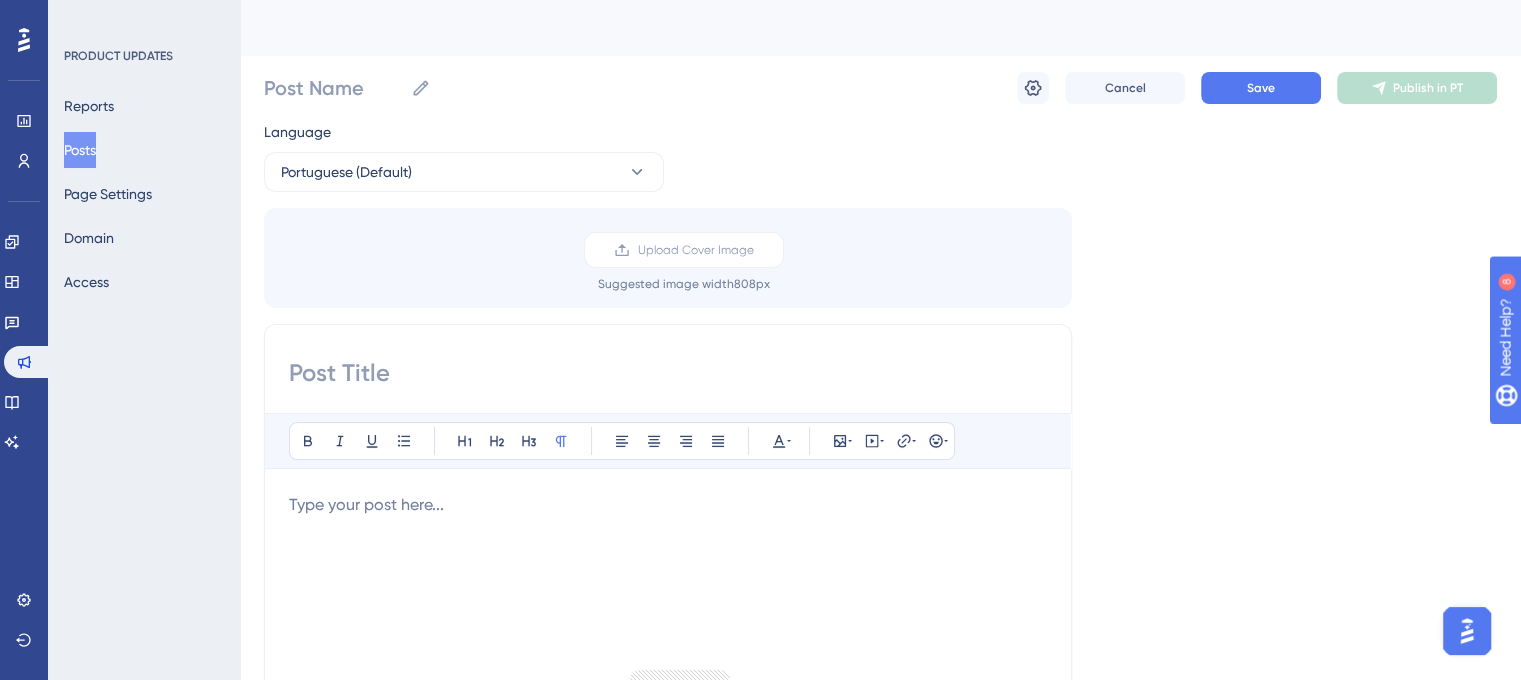 click at bounding box center [668, 373] 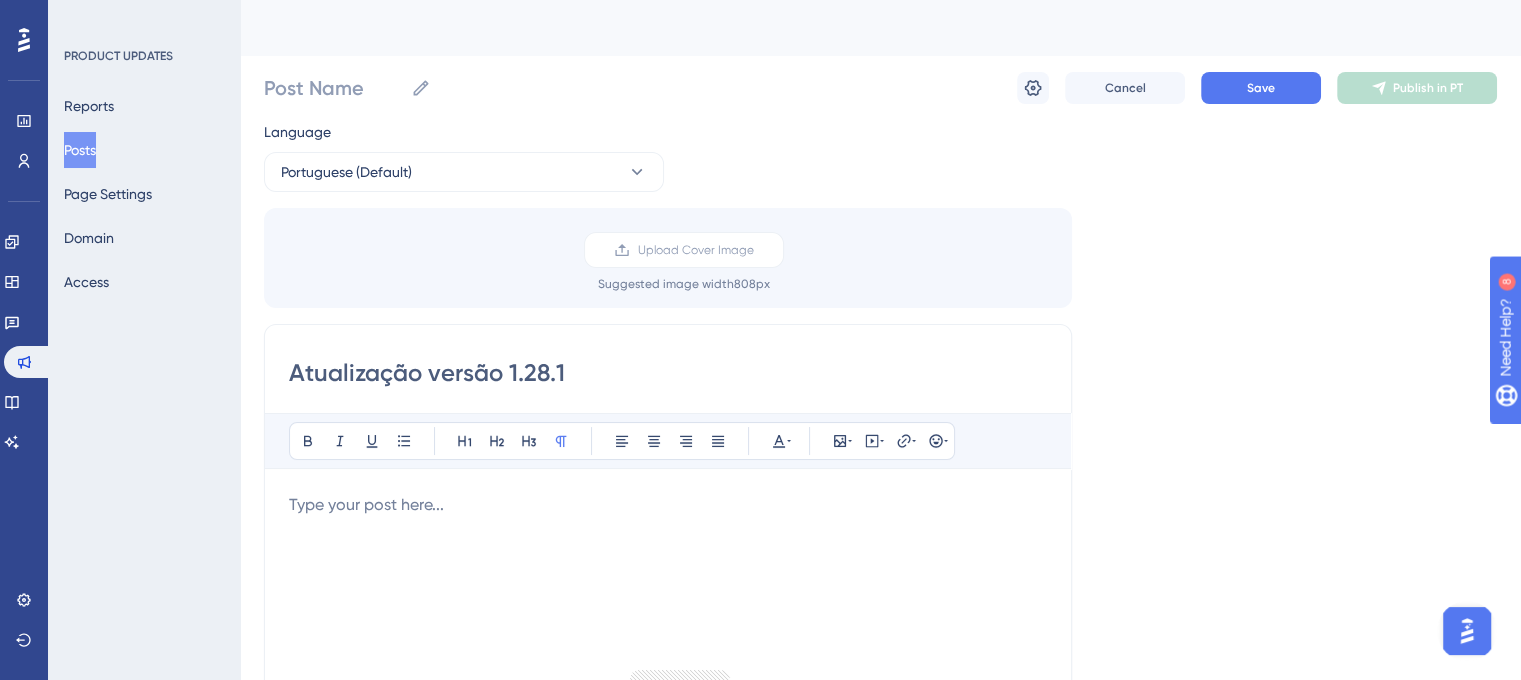 type on "Atualização versão 1.28.1" 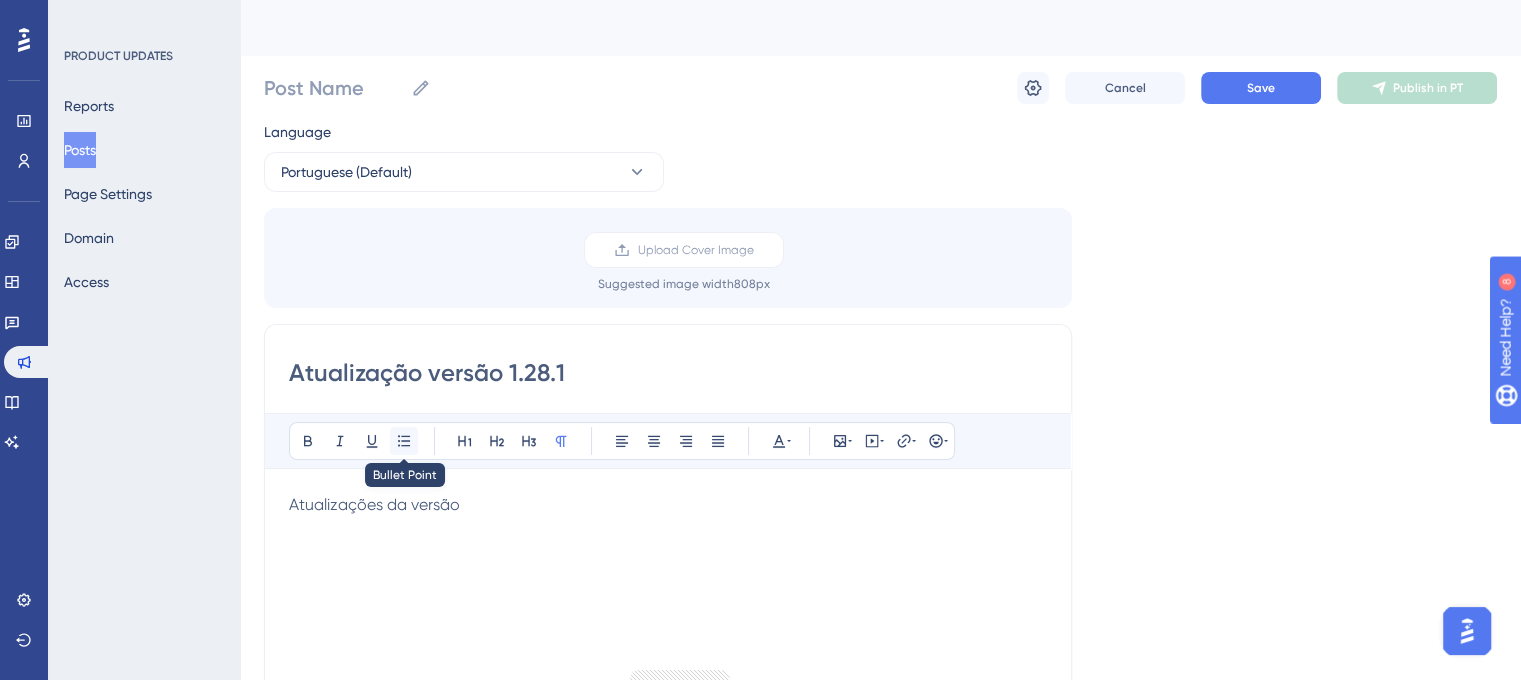 click 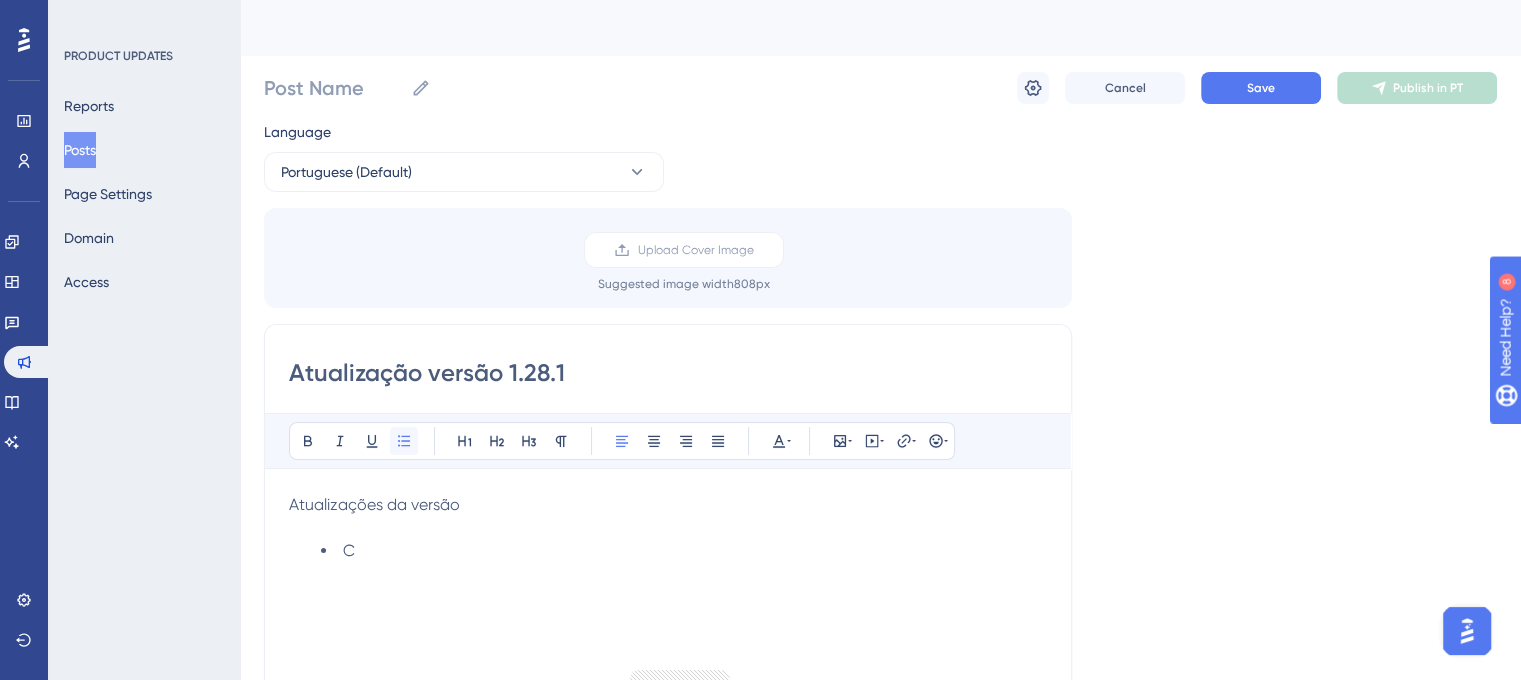 type 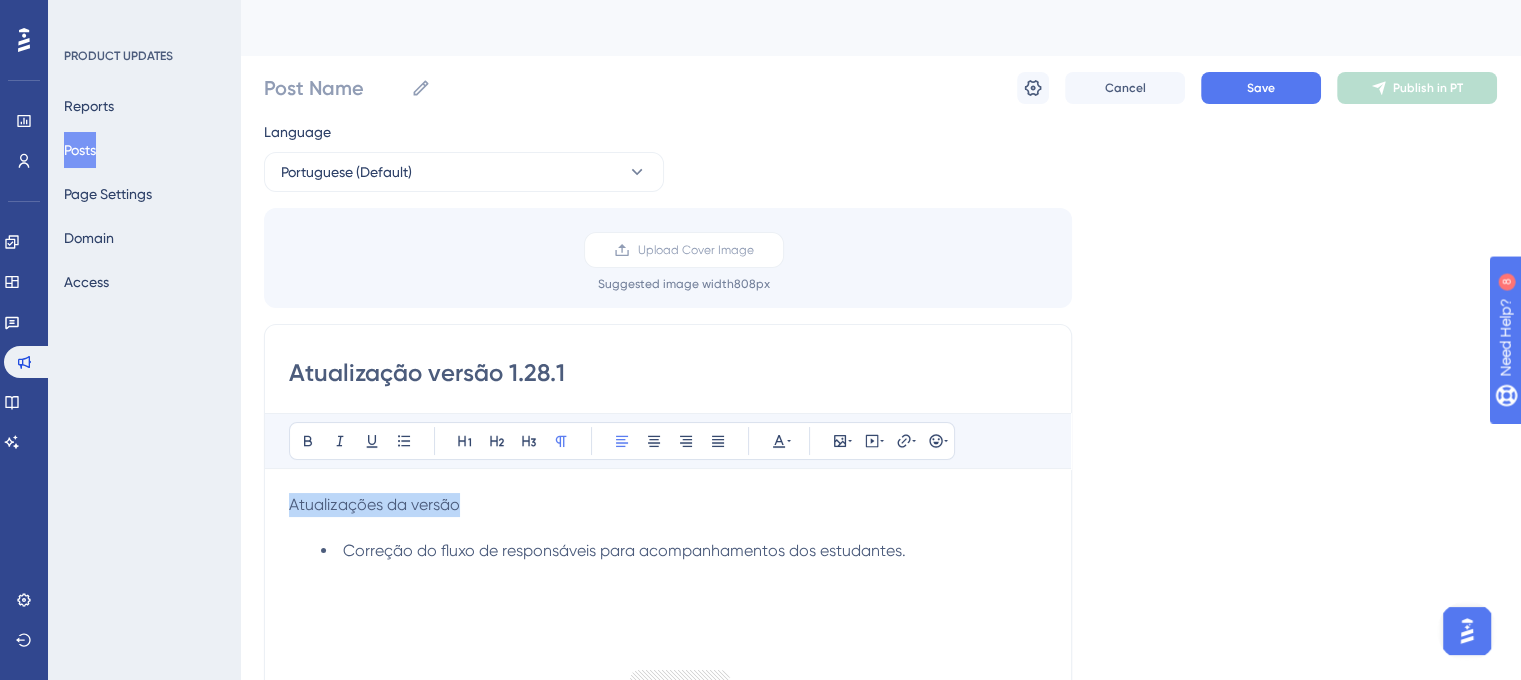 drag, startPoint x: 461, startPoint y: 495, endPoint x: 277, endPoint y: 503, distance: 184.17383 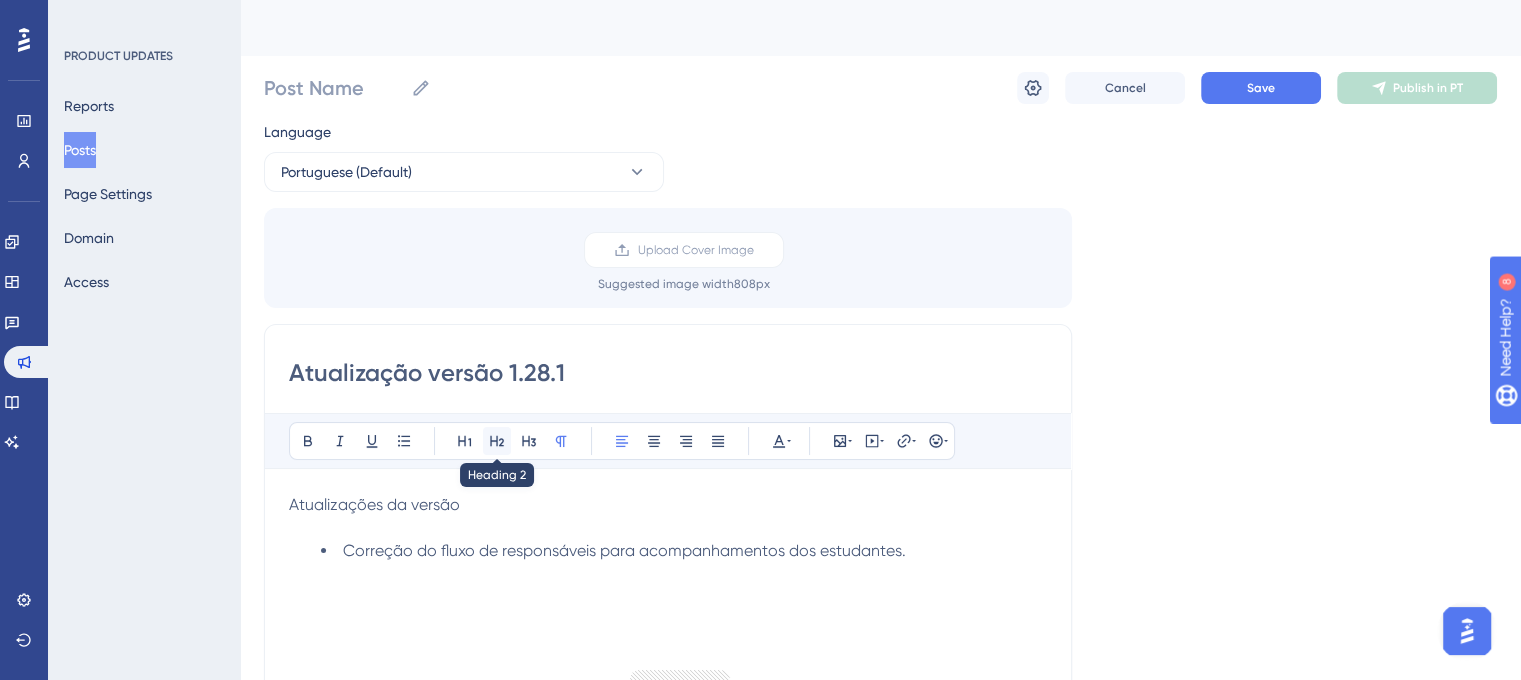 click 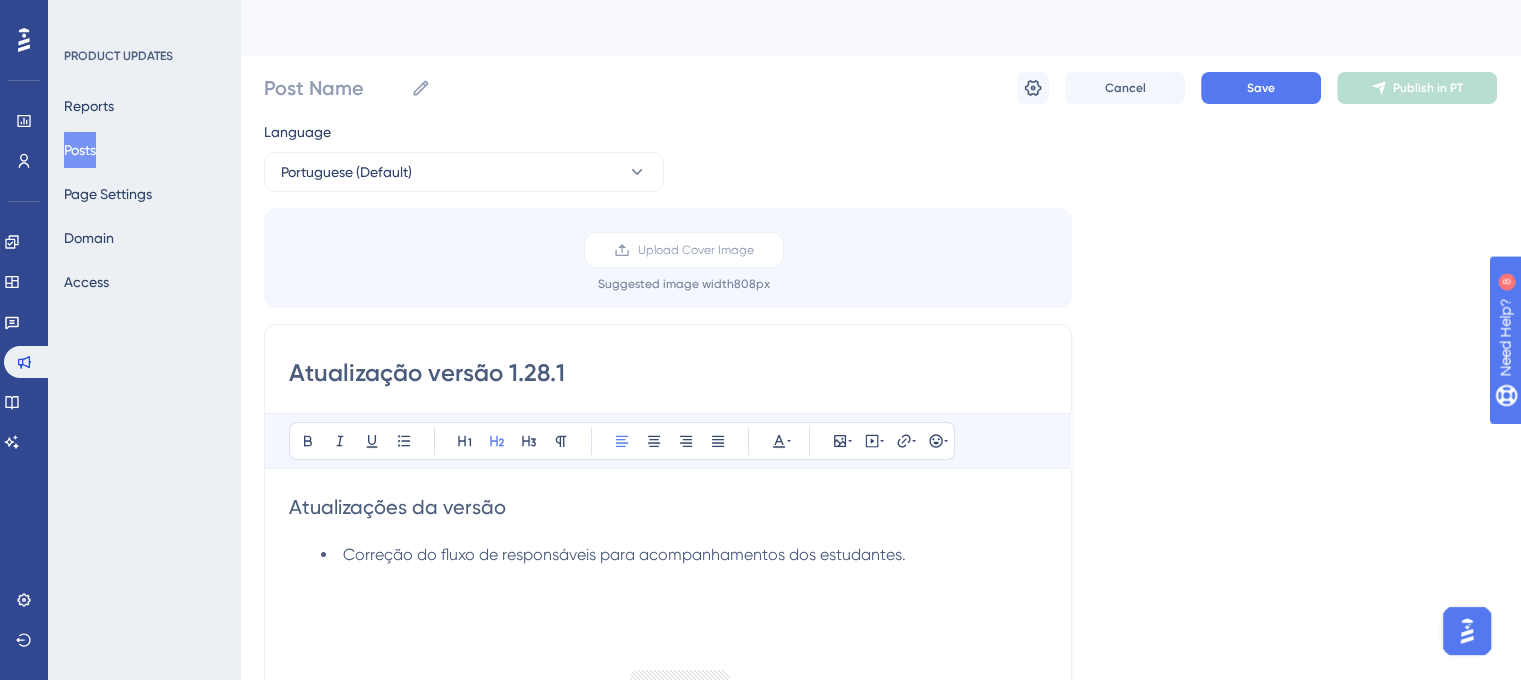click on "Correção do fluxo de responsáveis para acompanhamentos dos estudantes." at bounding box center (624, 554) 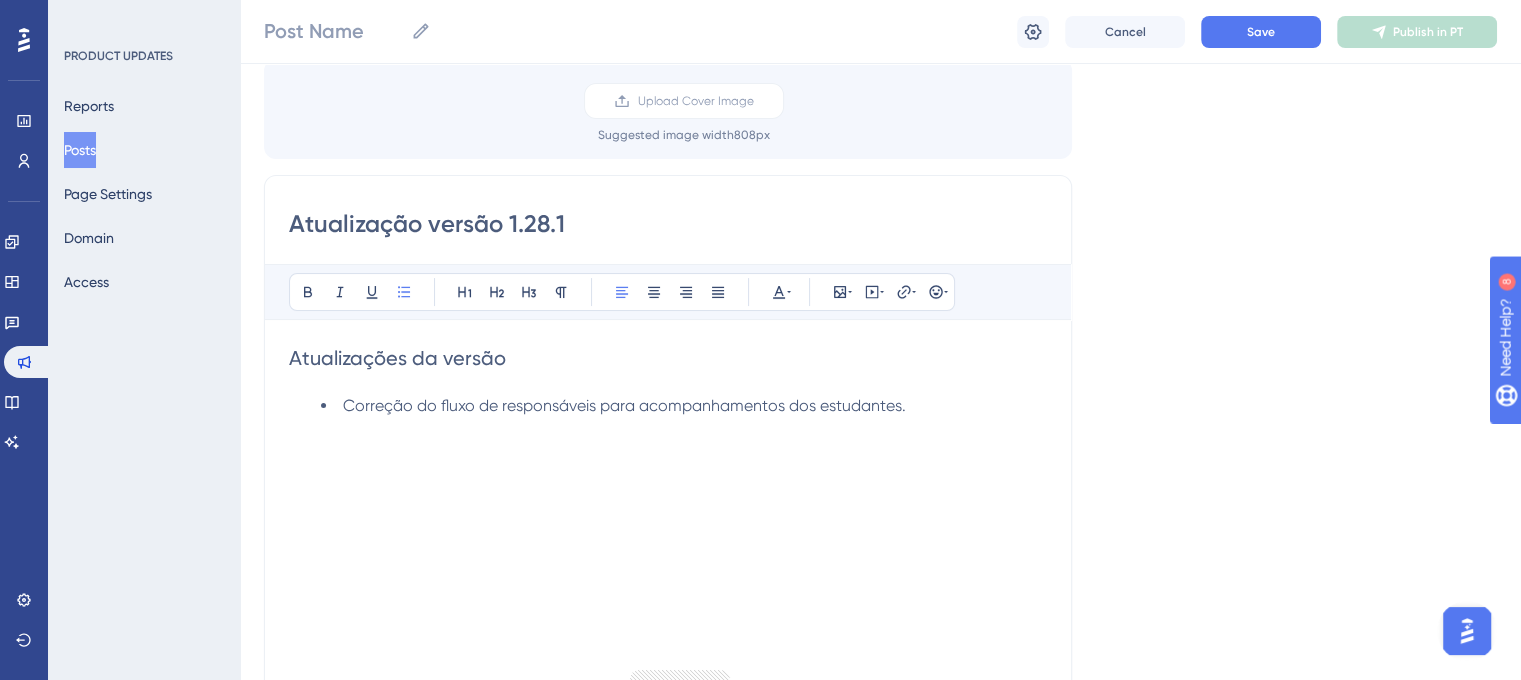scroll, scrollTop: 200, scrollLeft: 0, axis: vertical 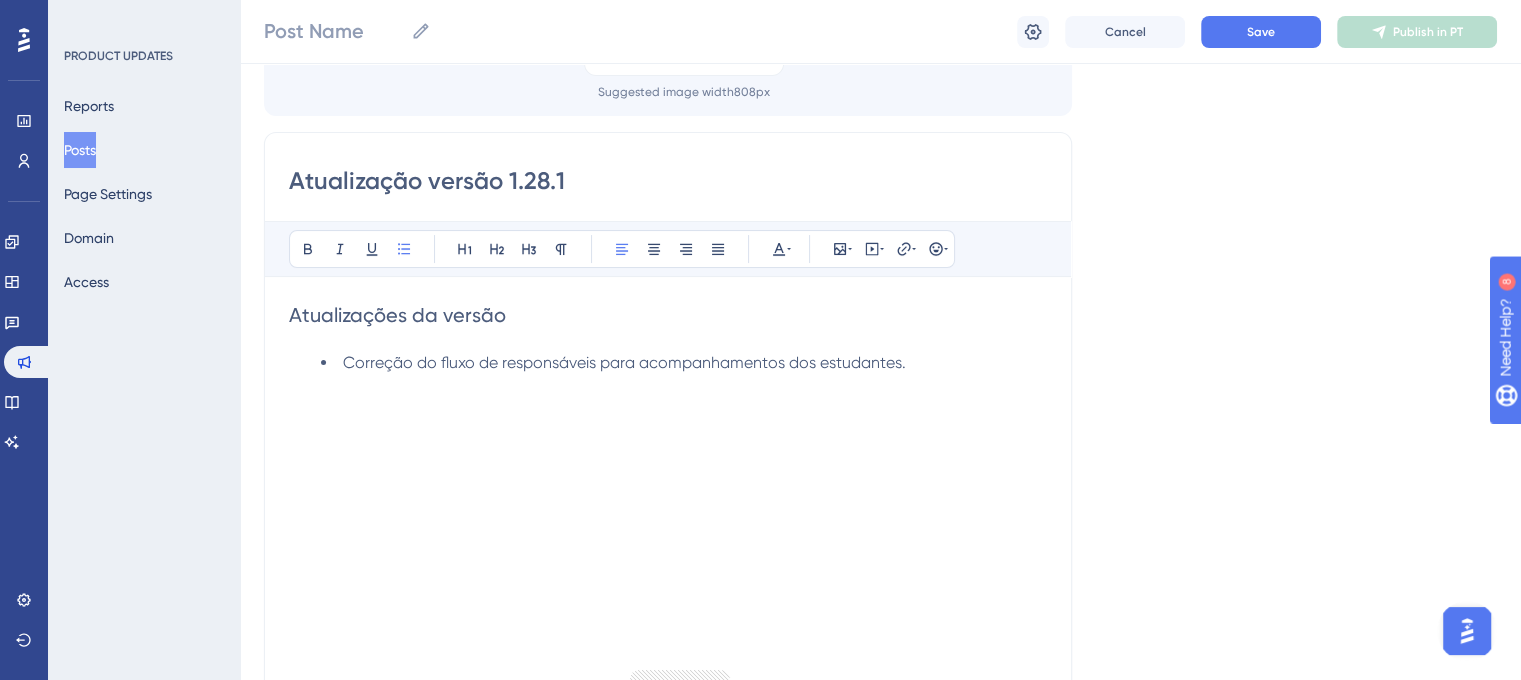 click on "Correção do fluxo de responsáveis para acompanhamentos dos estudantes." at bounding box center [684, 362] 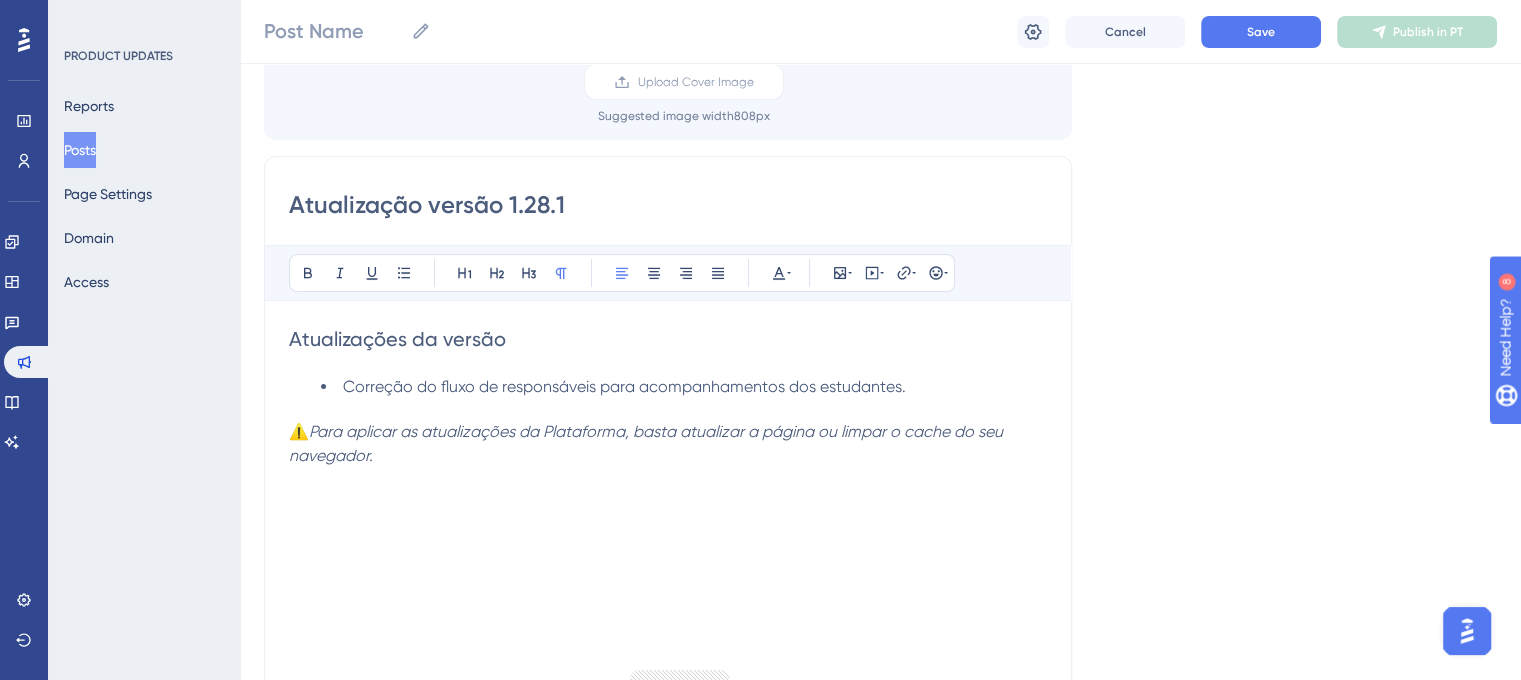 scroll, scrollTop: 0, scrollLeft: 0, axis: both 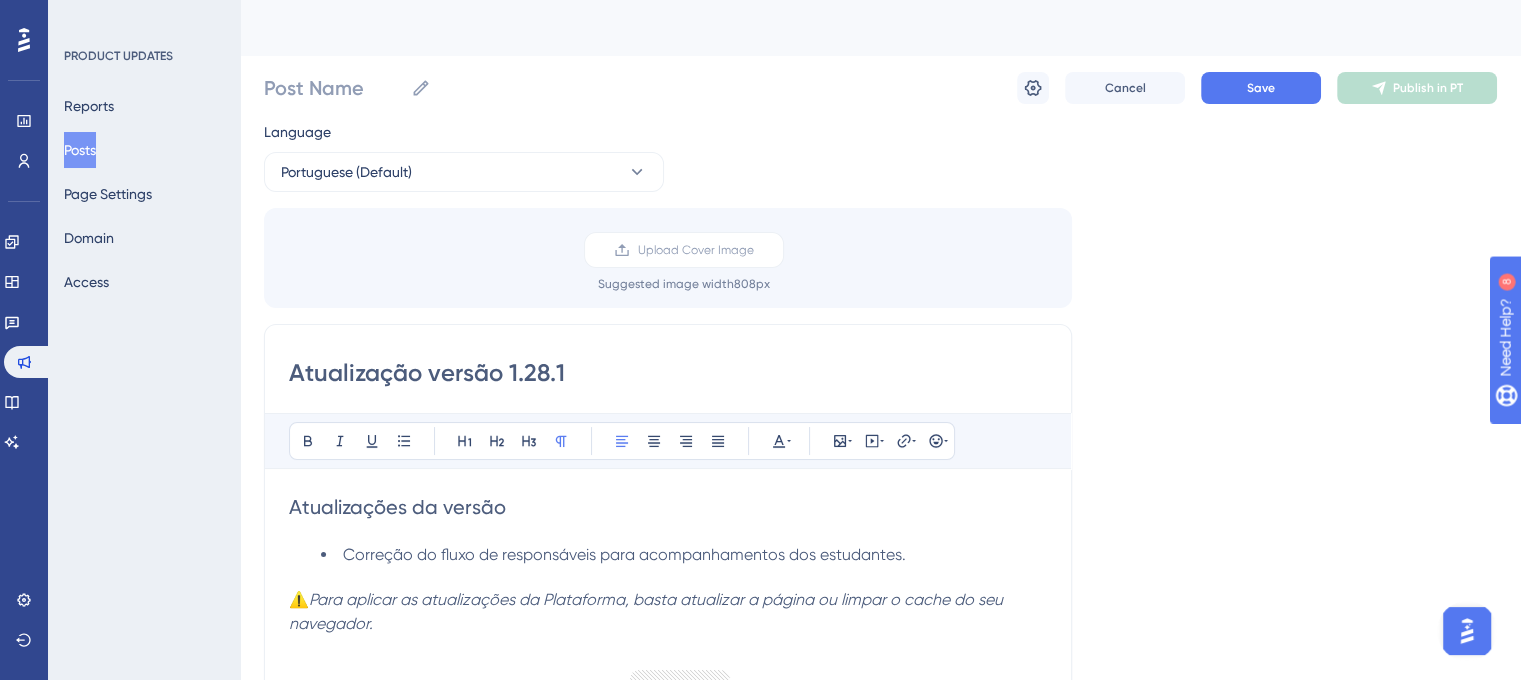 click on "Correção do fluxo de responsáveis para acompanhamentos dos estudantes." at bounding box center [624, 554] 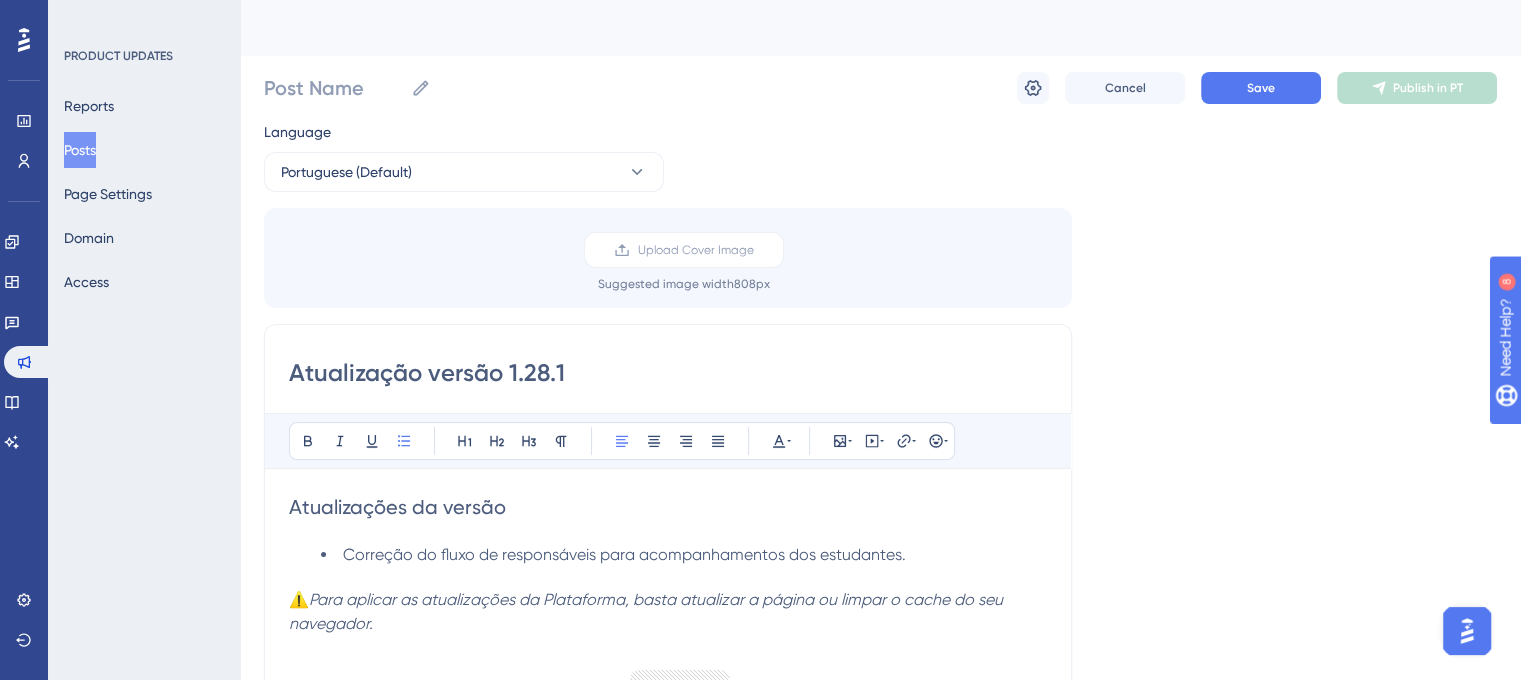 drag, startPoint x: 602, startPoint y: 547, endPoint x: 910, endPoint y: 553, distance: 308.05844 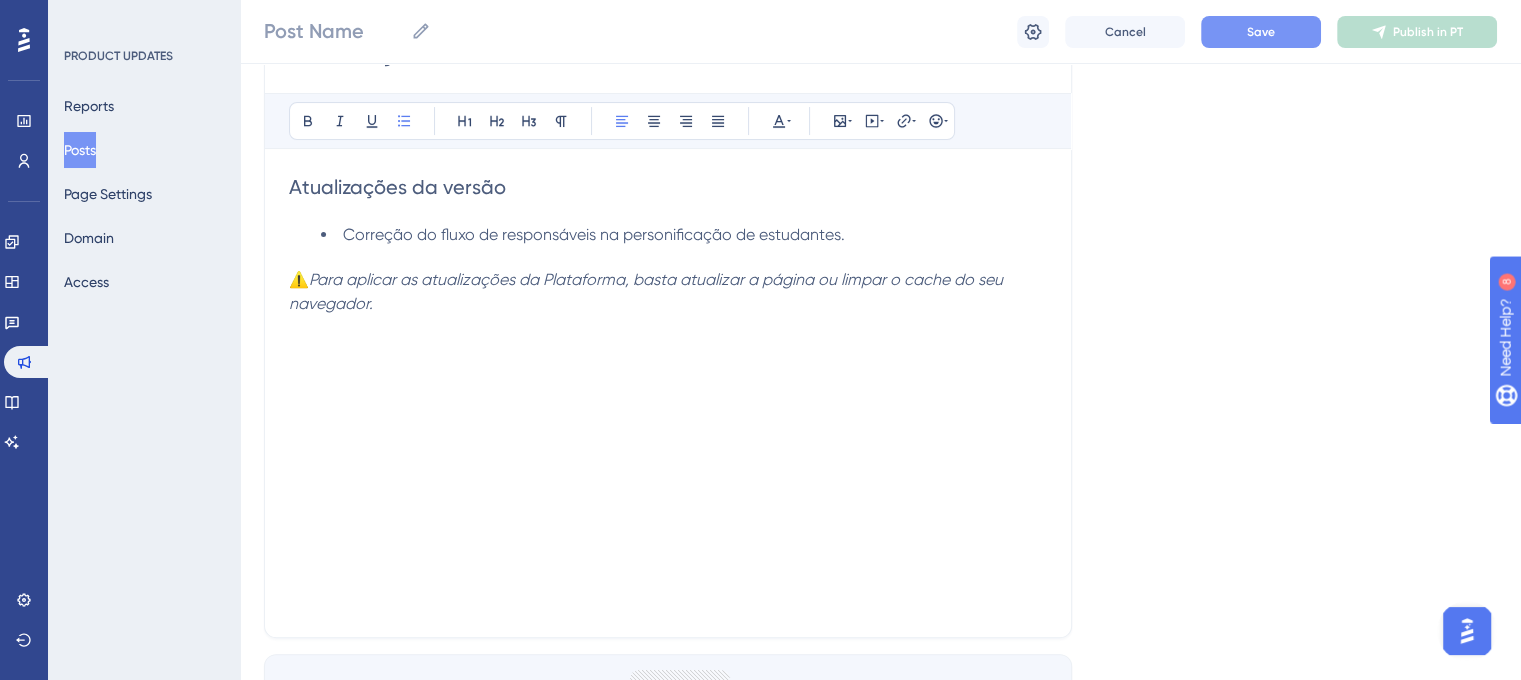 scroll, scrollTop: 137, scrollLeft: 0, axis: vertical 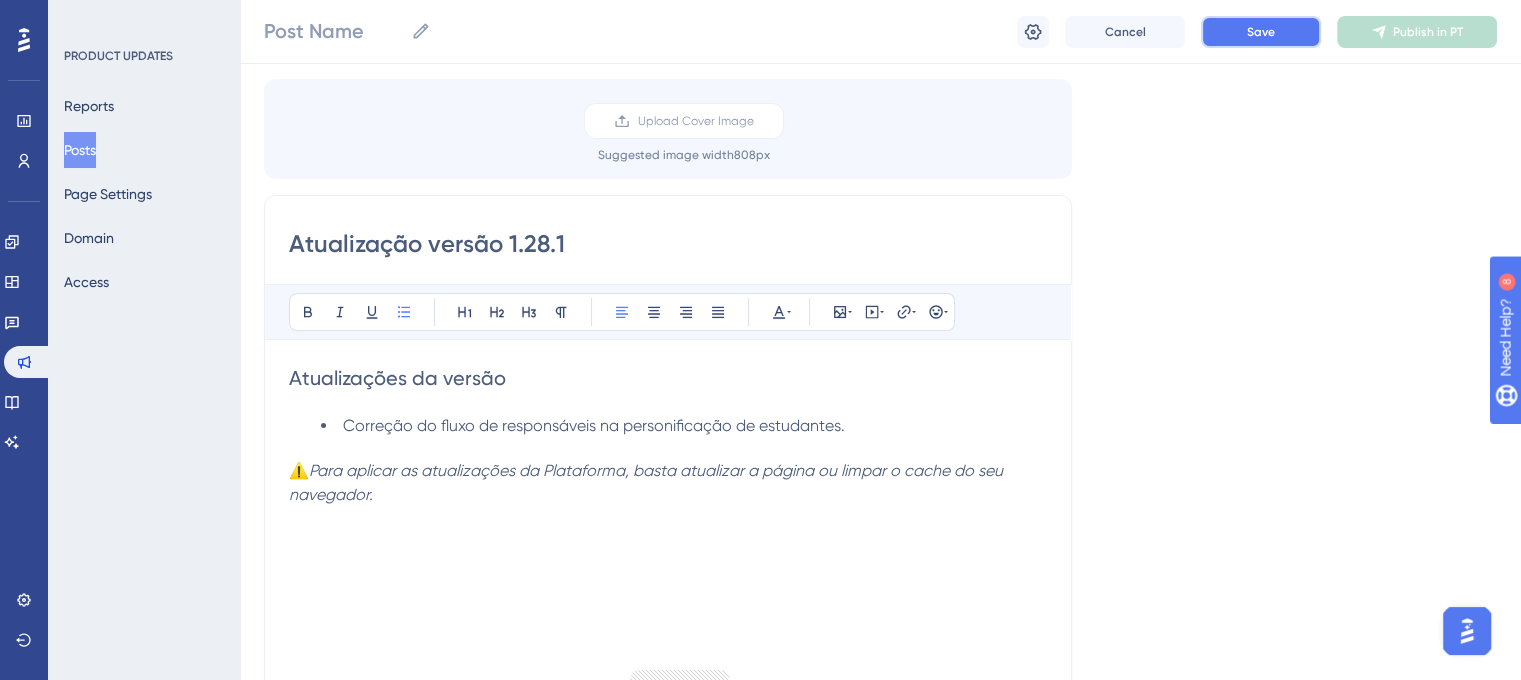 click on "Save" at bounding box center [1261, 32] 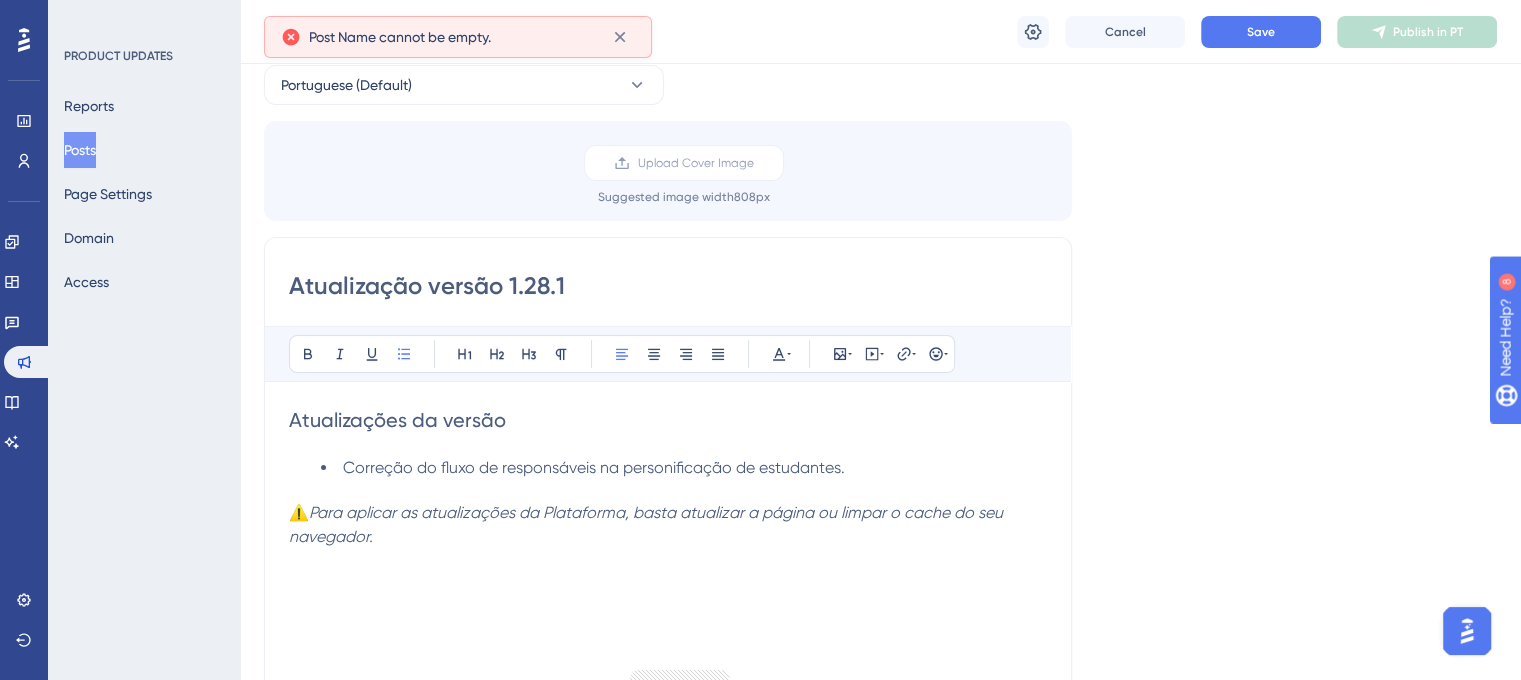 scroll, scrollTop: 0, scrollLeft: 0, axis: both 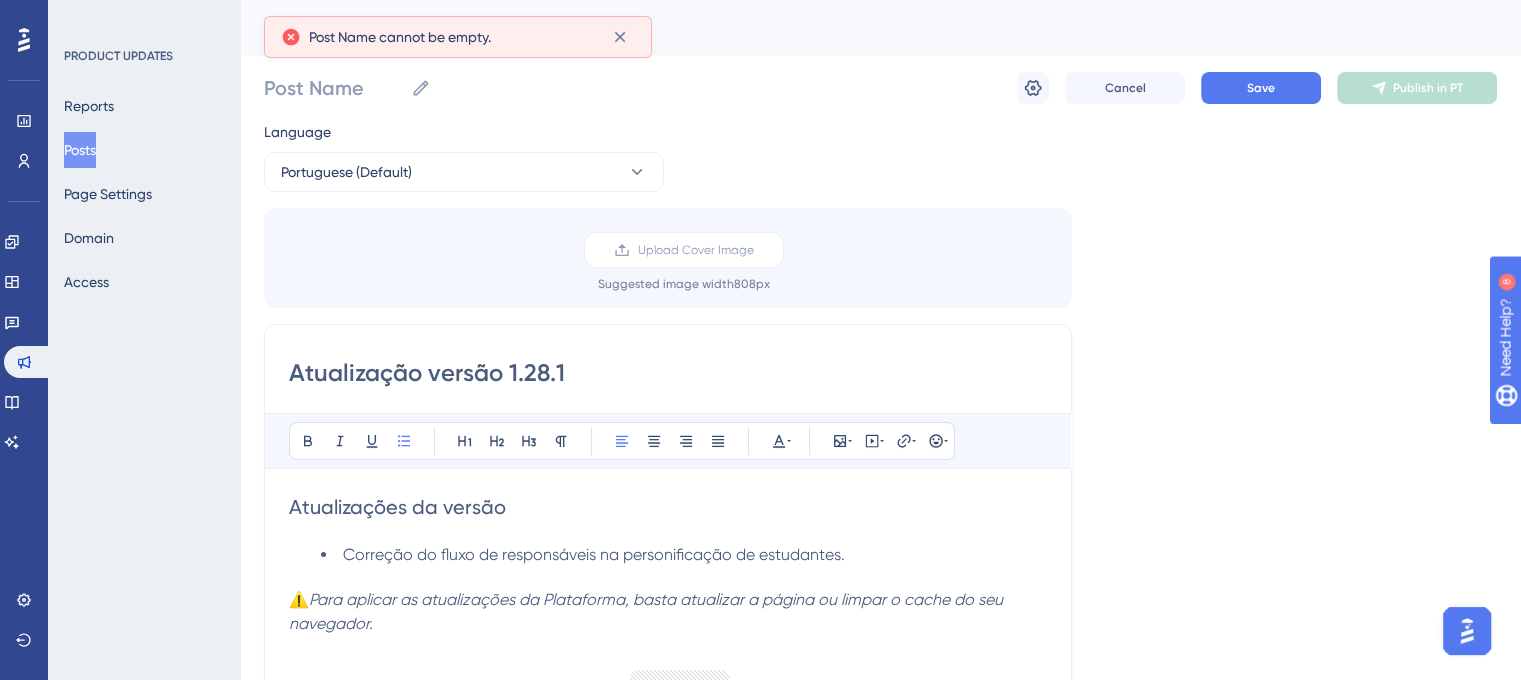 drag, startPoint x: 628, startPoint y: 383, endPoint x: 288, endPoint y: 363, distance: 340.58774 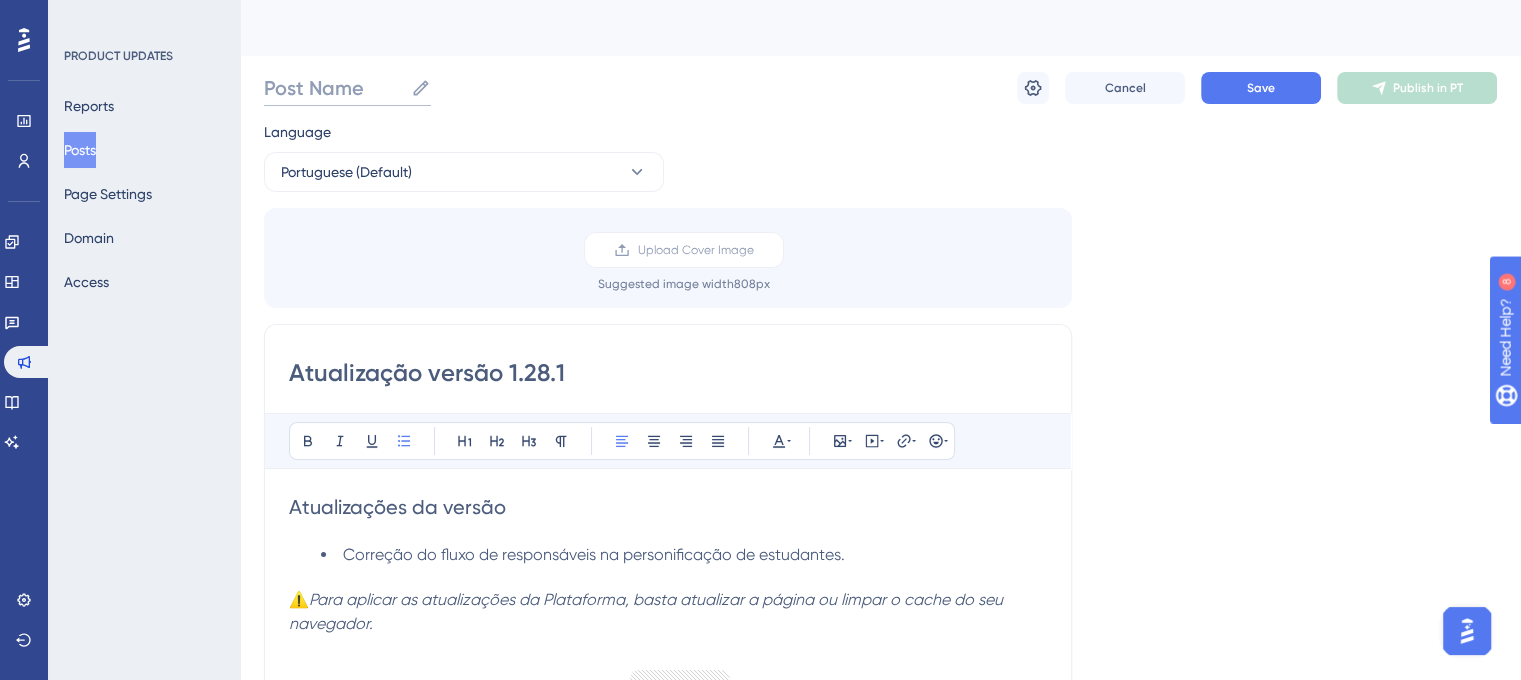 click on "Post Name" at bounding box center (333, 88) 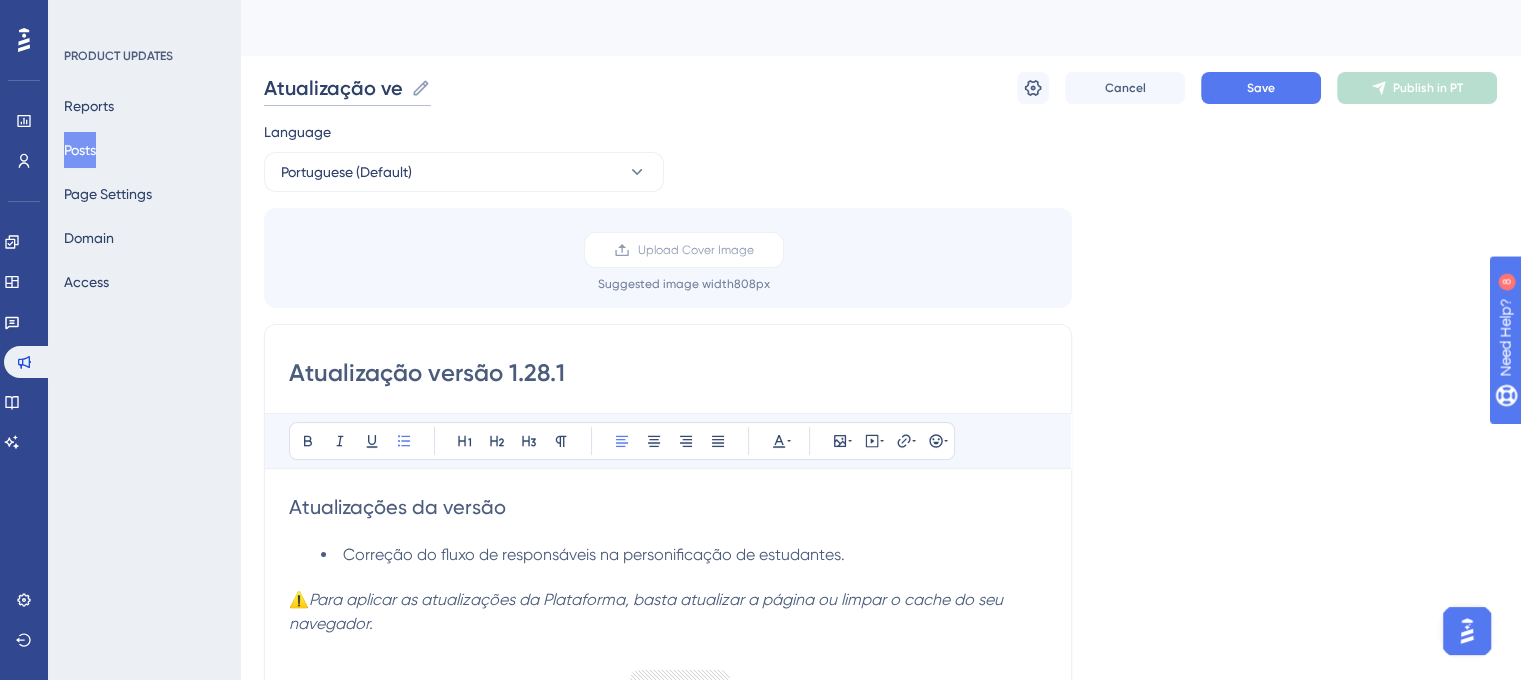 scroll, scrollTop: 0, scrollLeft: 0, axis: both 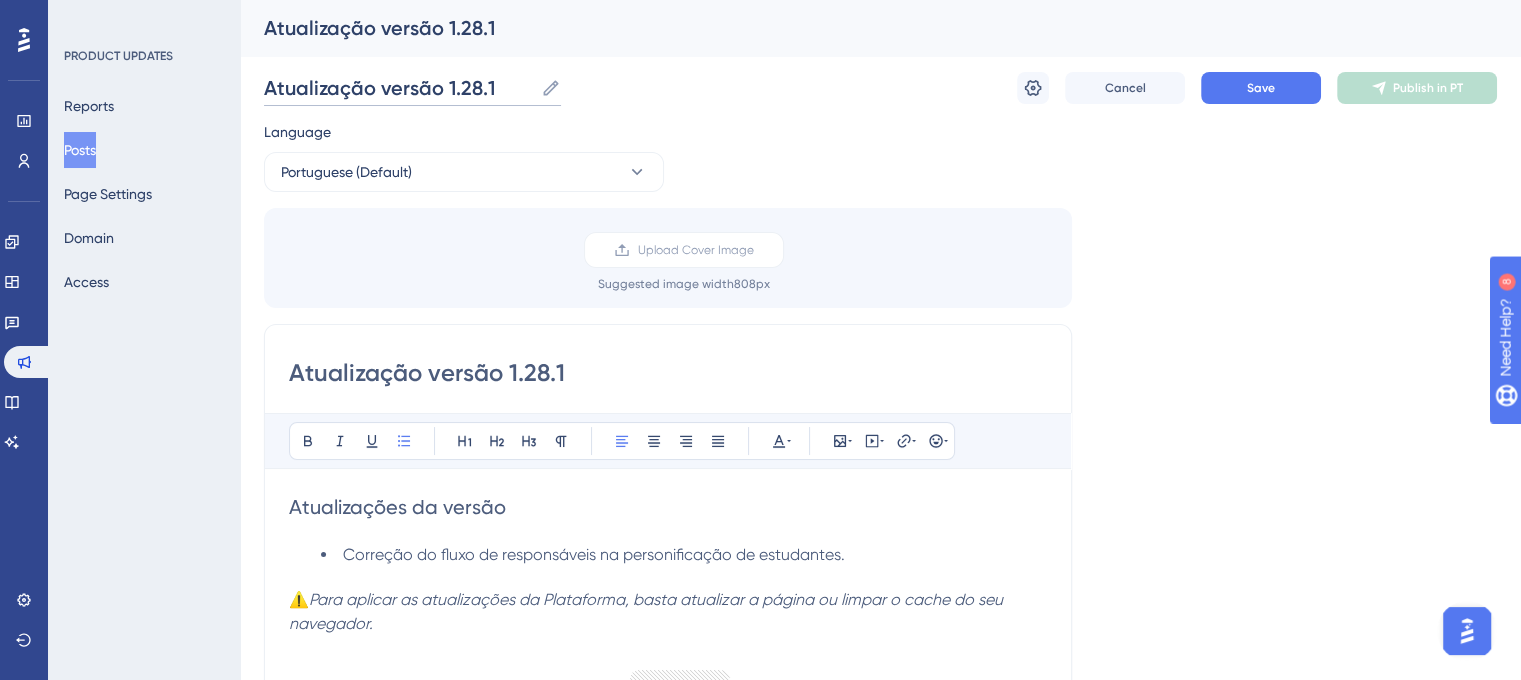 type on "Atualização versão 1.28.1" 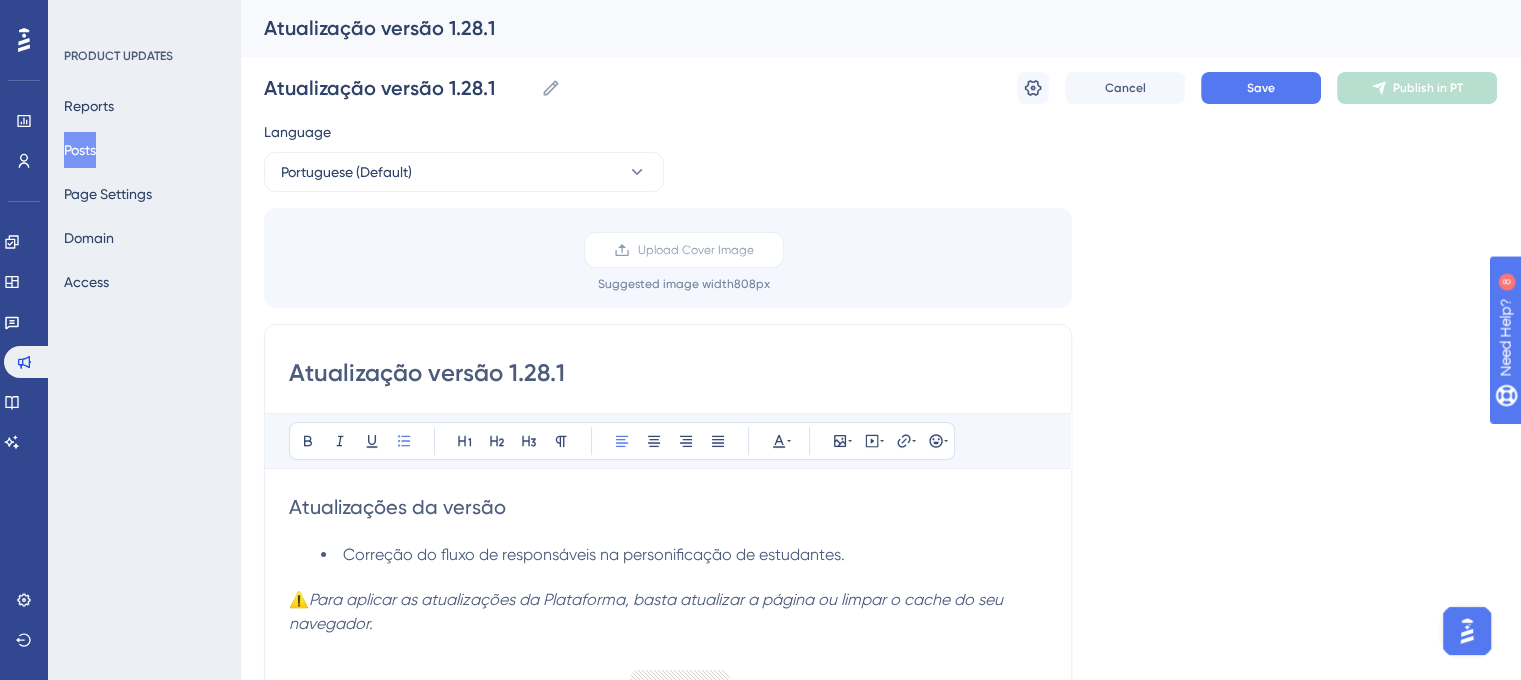 drag, startPoint x: 1165, startPoint y: 164, endPoint x: 1076, endPoint y: 137, distance: 93.00538 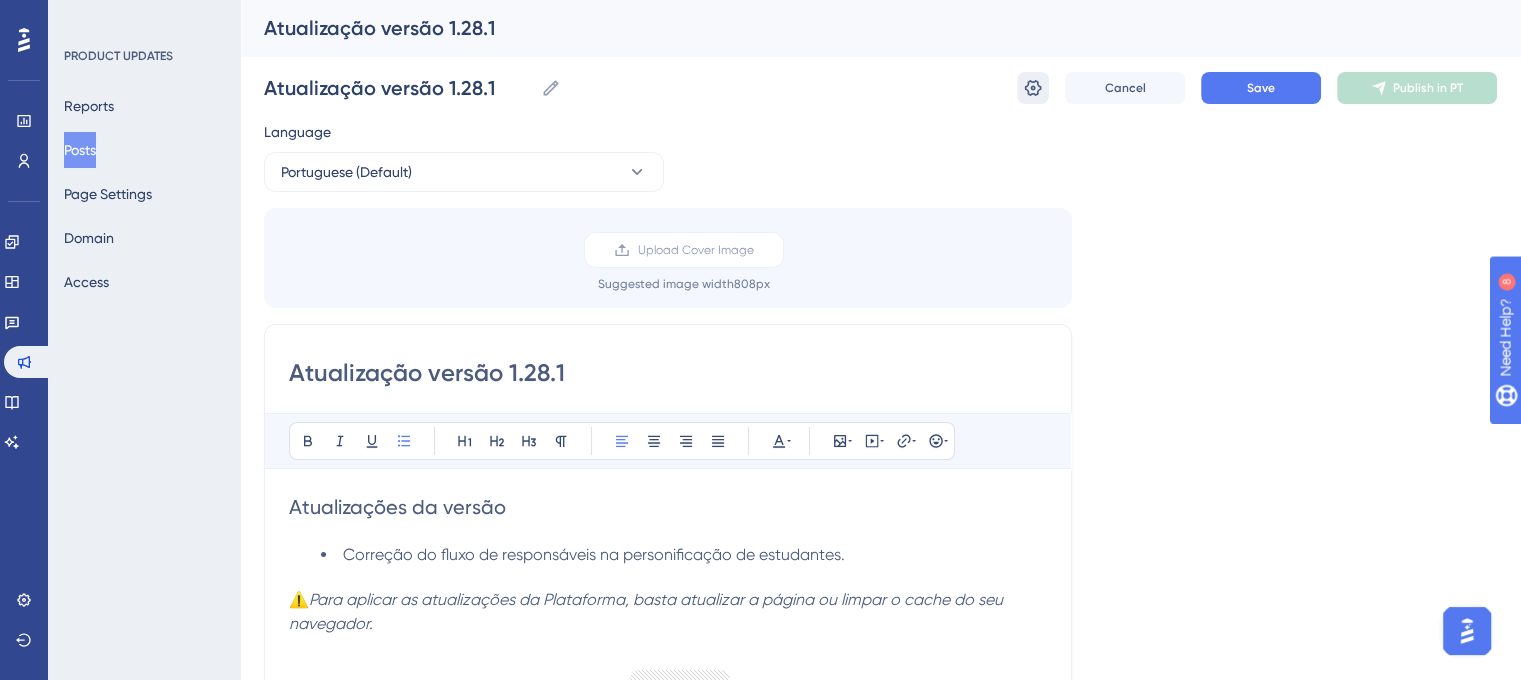 click 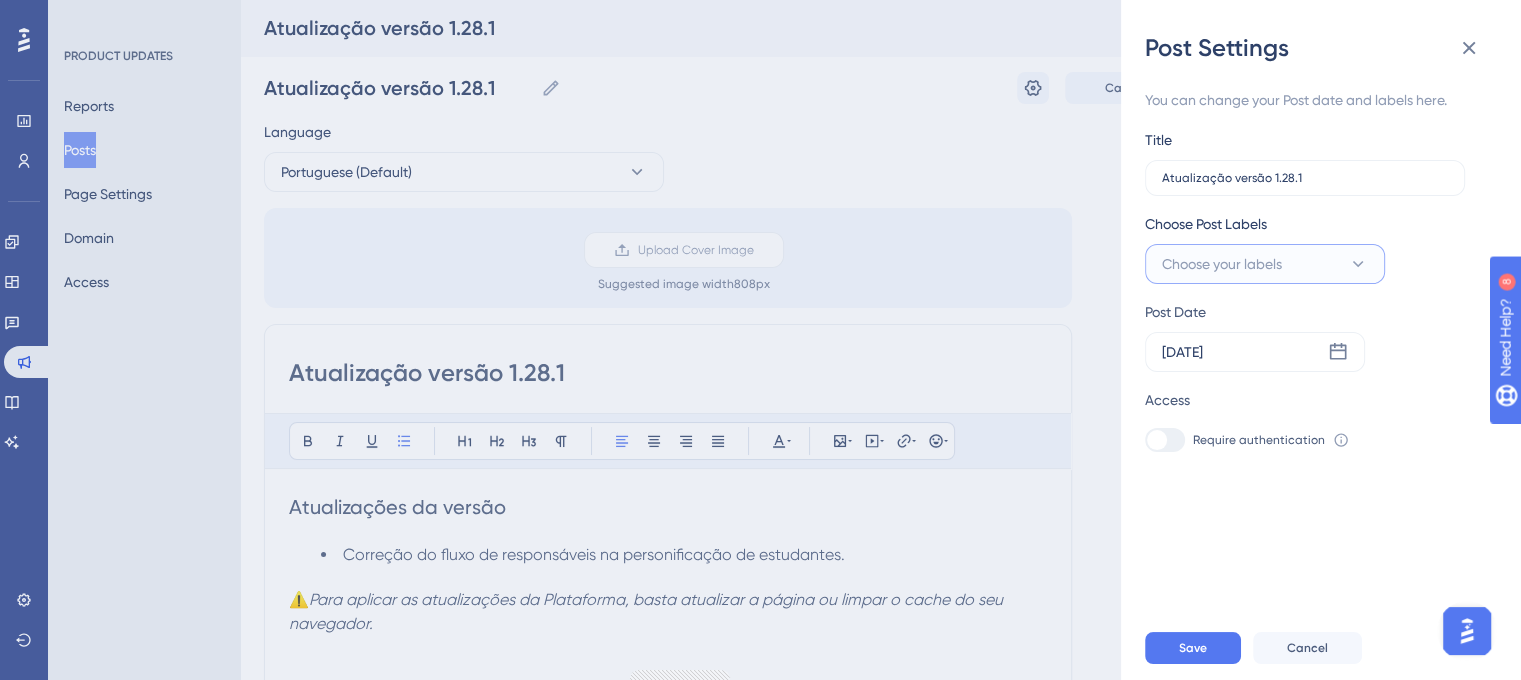 click on "Choose your labels" at bounding box center (1222, 264) 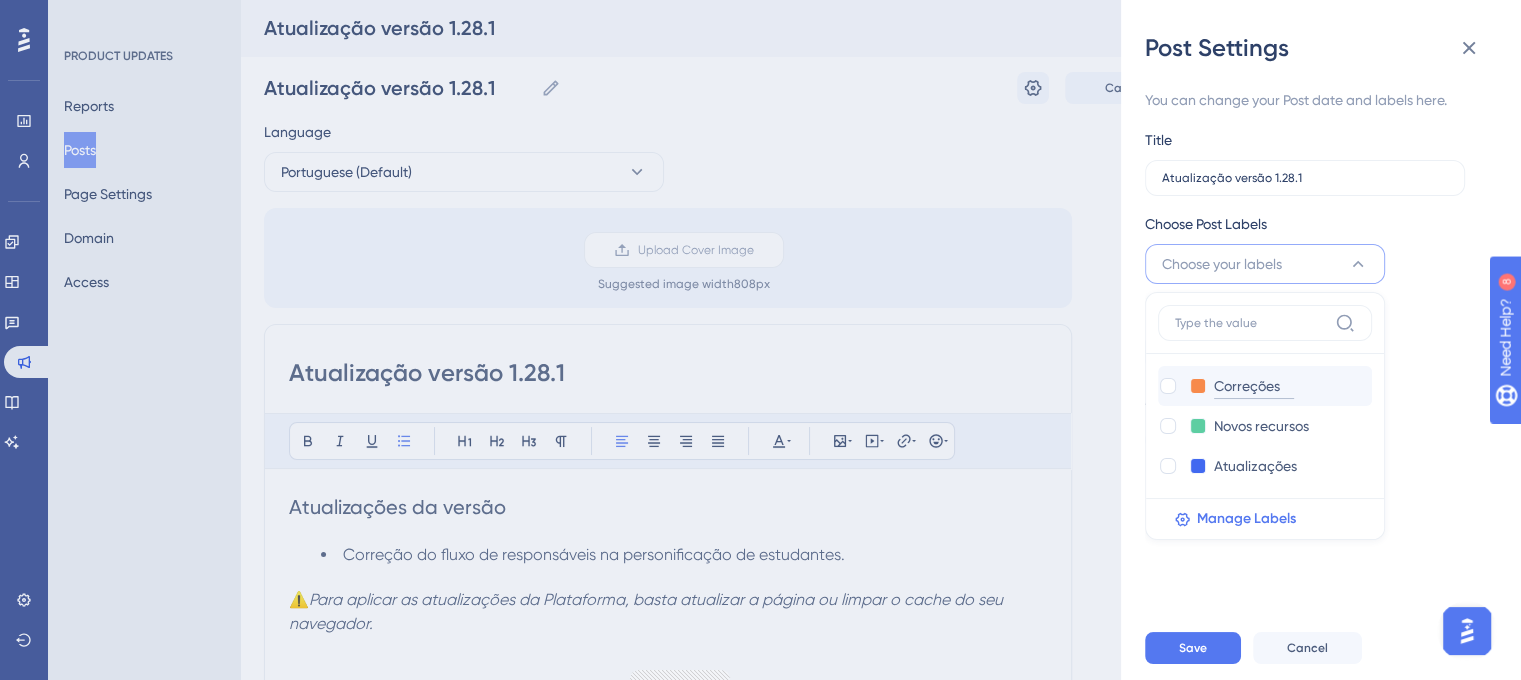 click on "Correções" at bounding box center [1254, 386] 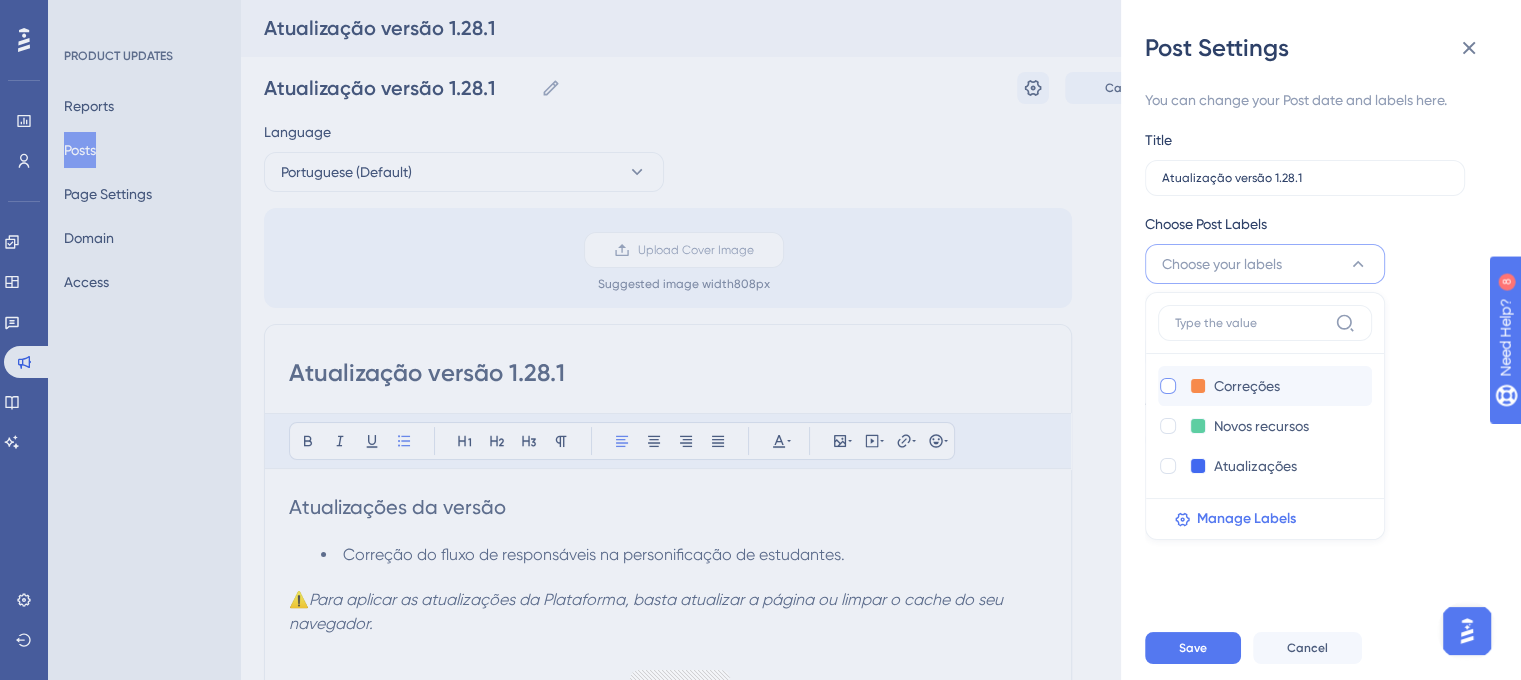 click at bounding box center (1168, 386) 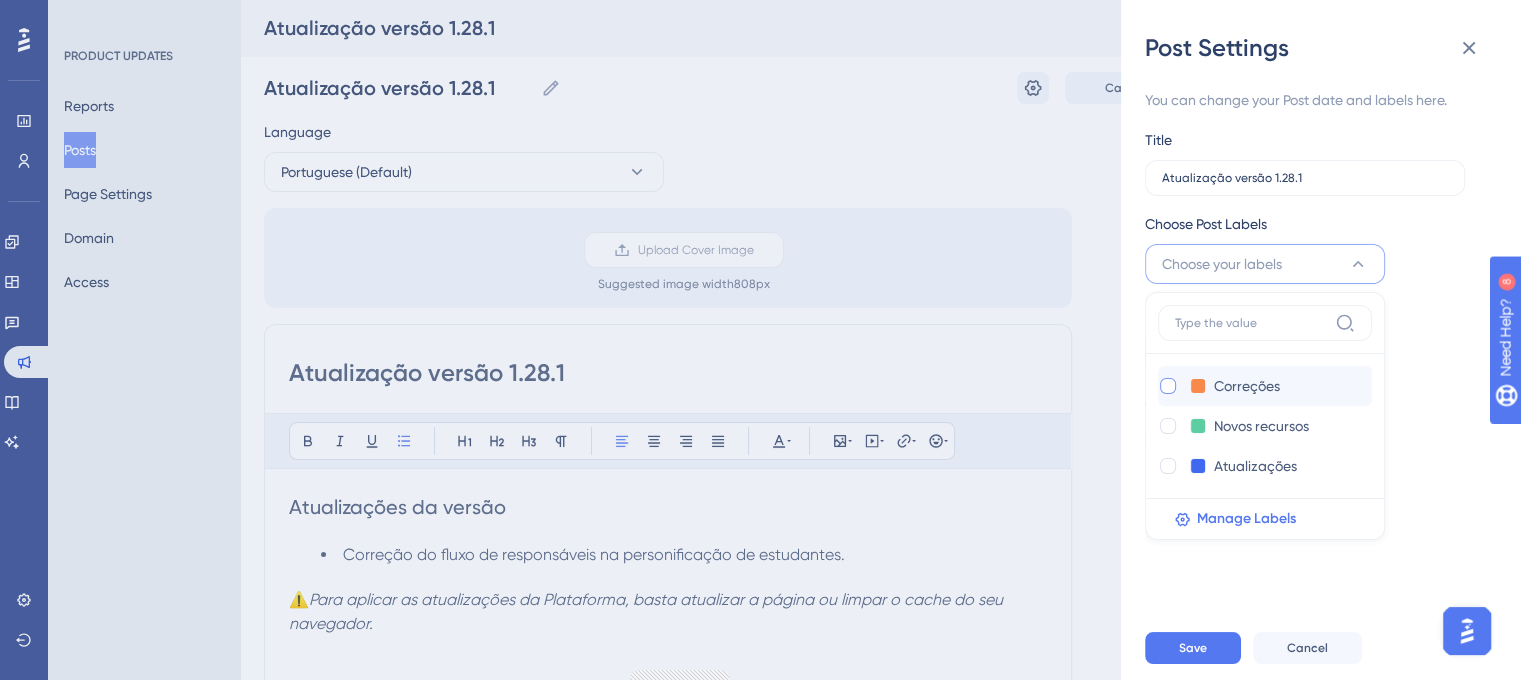 checkbox on "true" 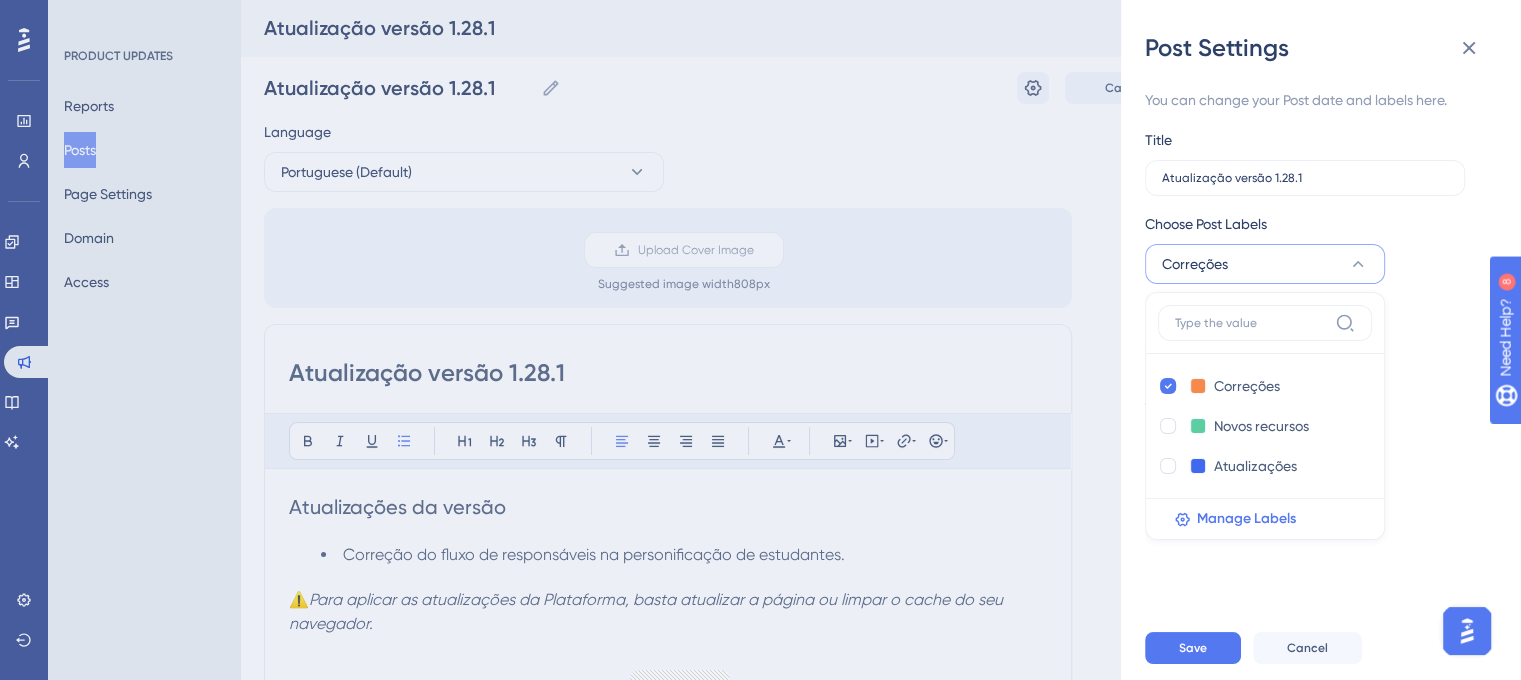click on "You can change your Post date and labels here. Title Atualização versão 1.28.1 Choose Post Labels Correções Correções Correções Novos recursos Novos recursos Atualizações Atualizações Manage Labels Post Date [DATE] Access Require authentication To change this setting you should manage your access preferences  under the Access tab. Learn more" at bounding box center (1329, 340) 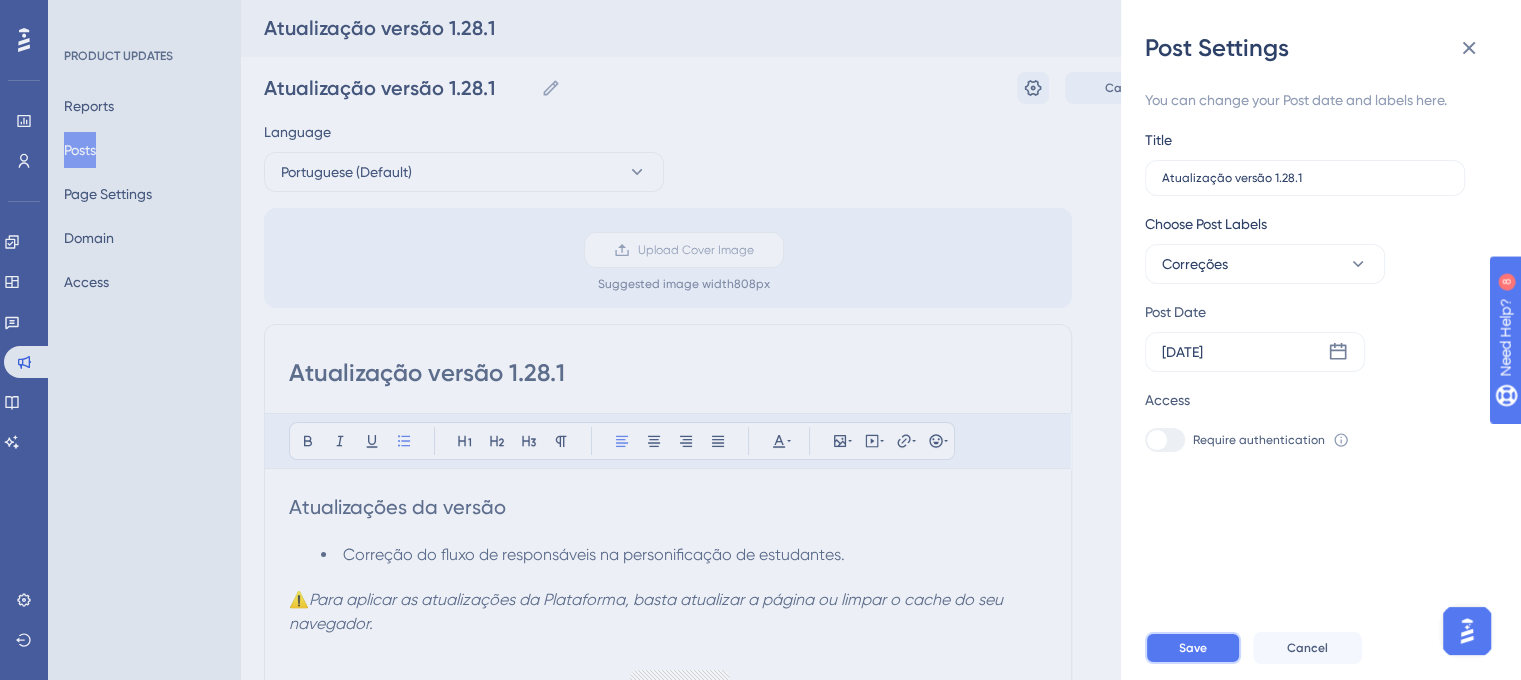 click on "Save" at bounding box center [1193, 648] 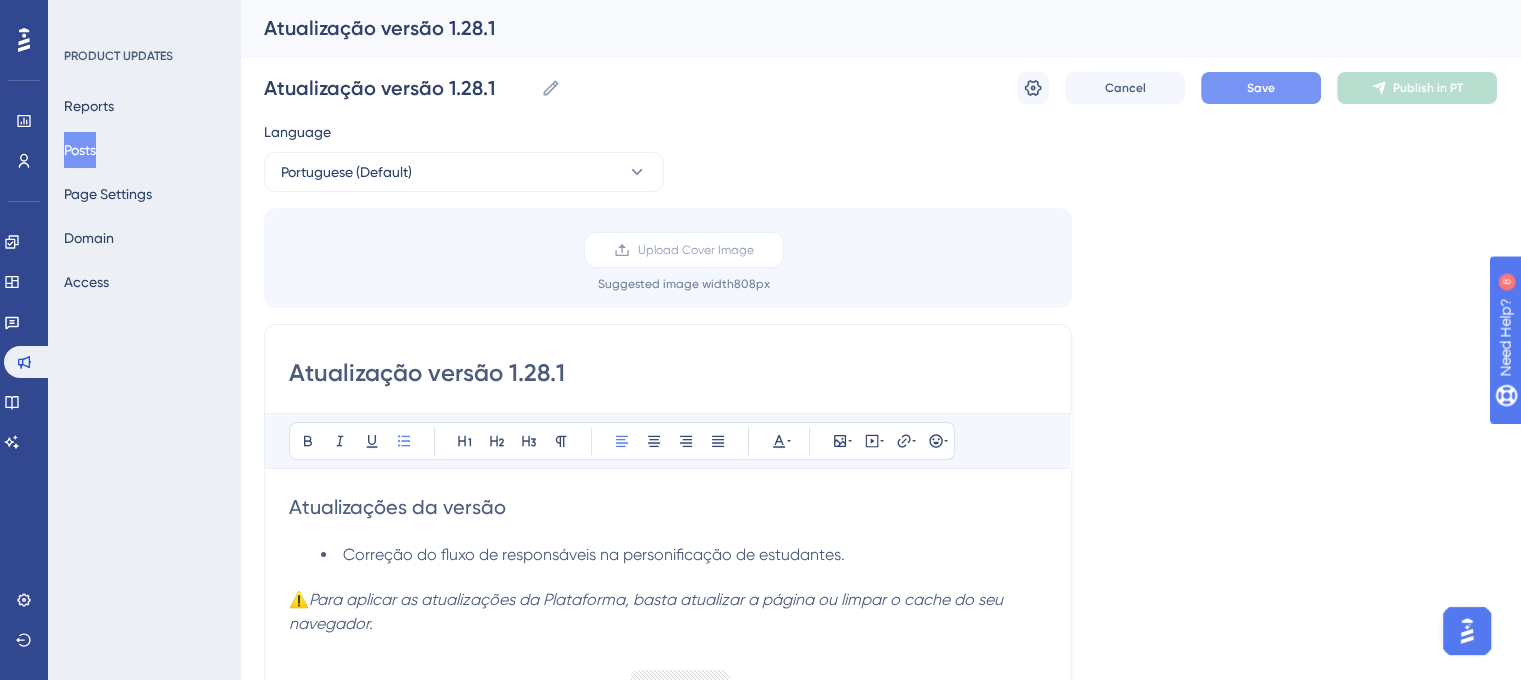 click on "Save" at bounding box center [1261, 88] 